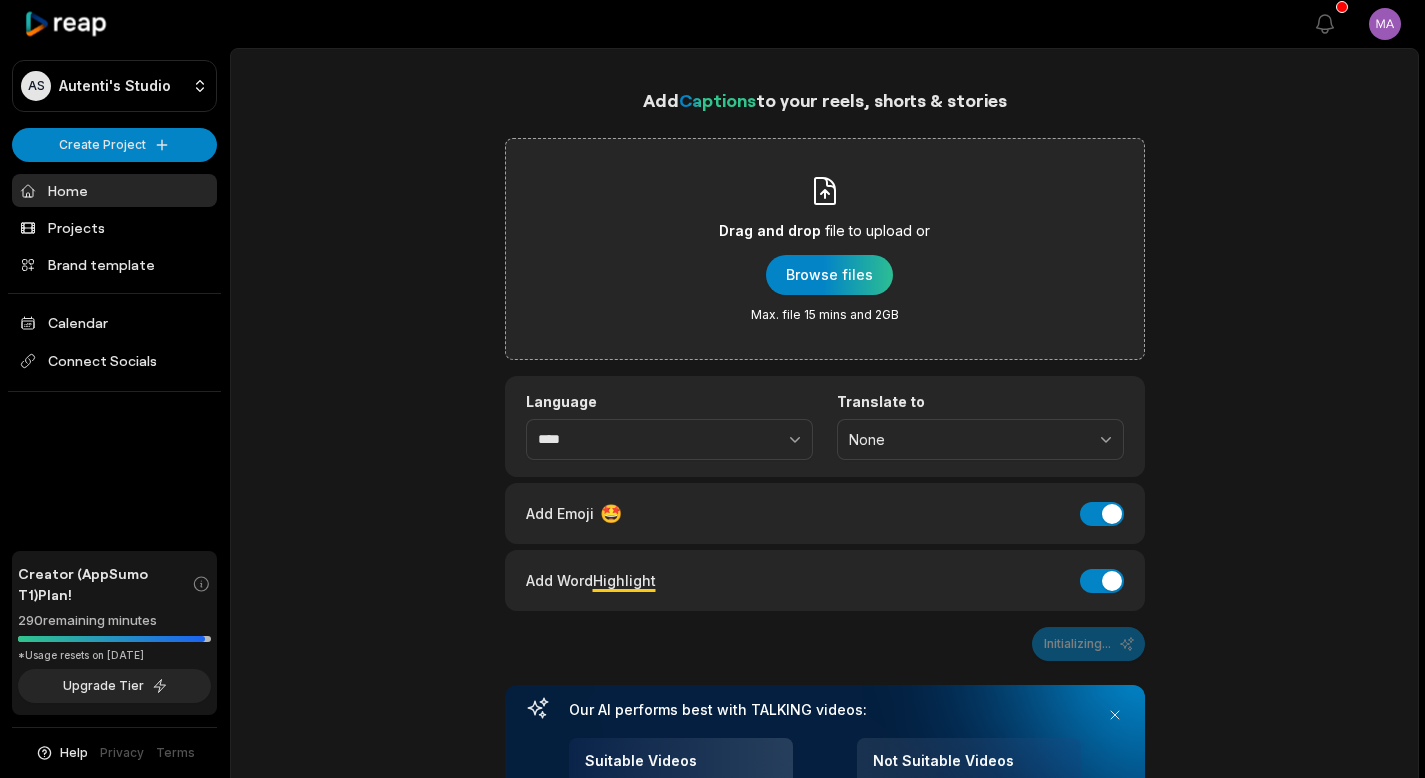 scroll, scrollTop: 0, scrollLeft: 0, axis: both 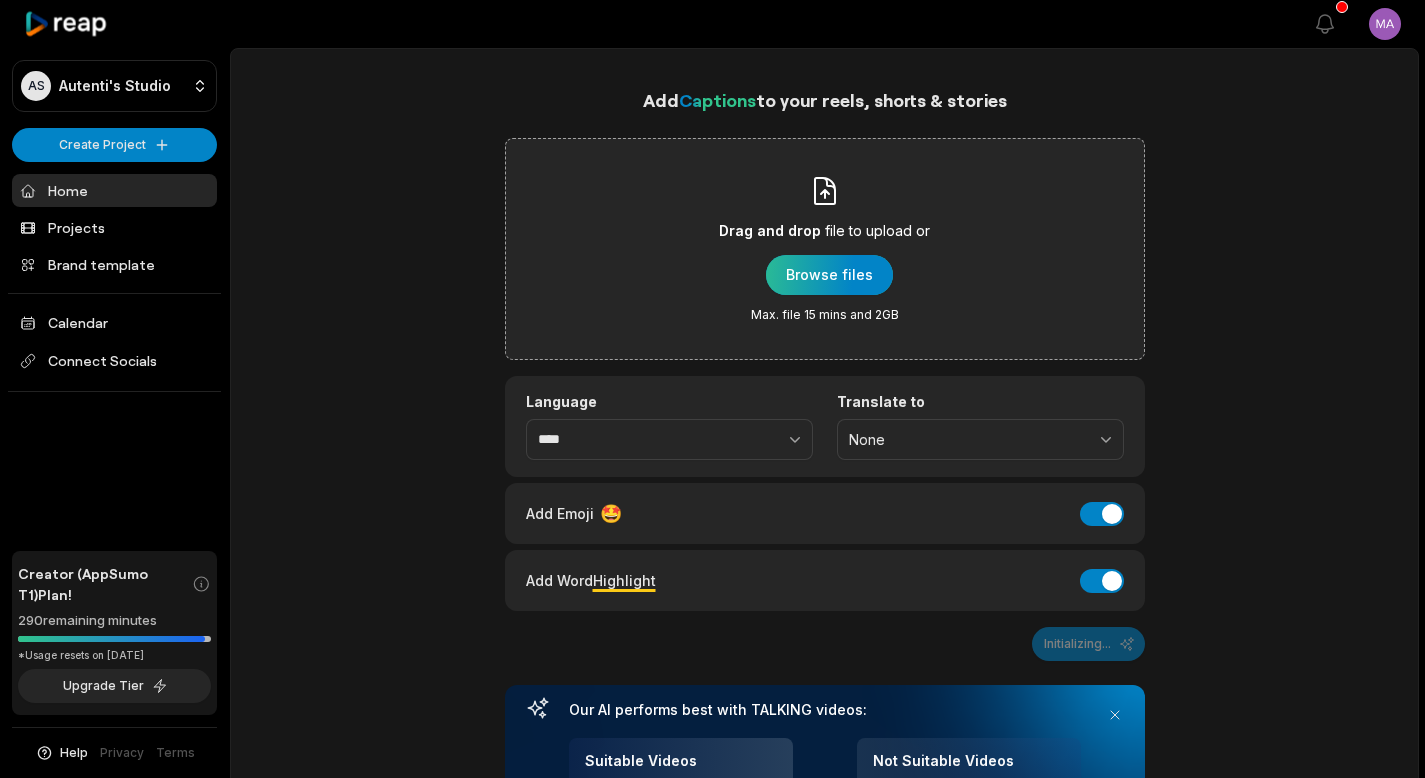 click at bounding box center [829, 275] 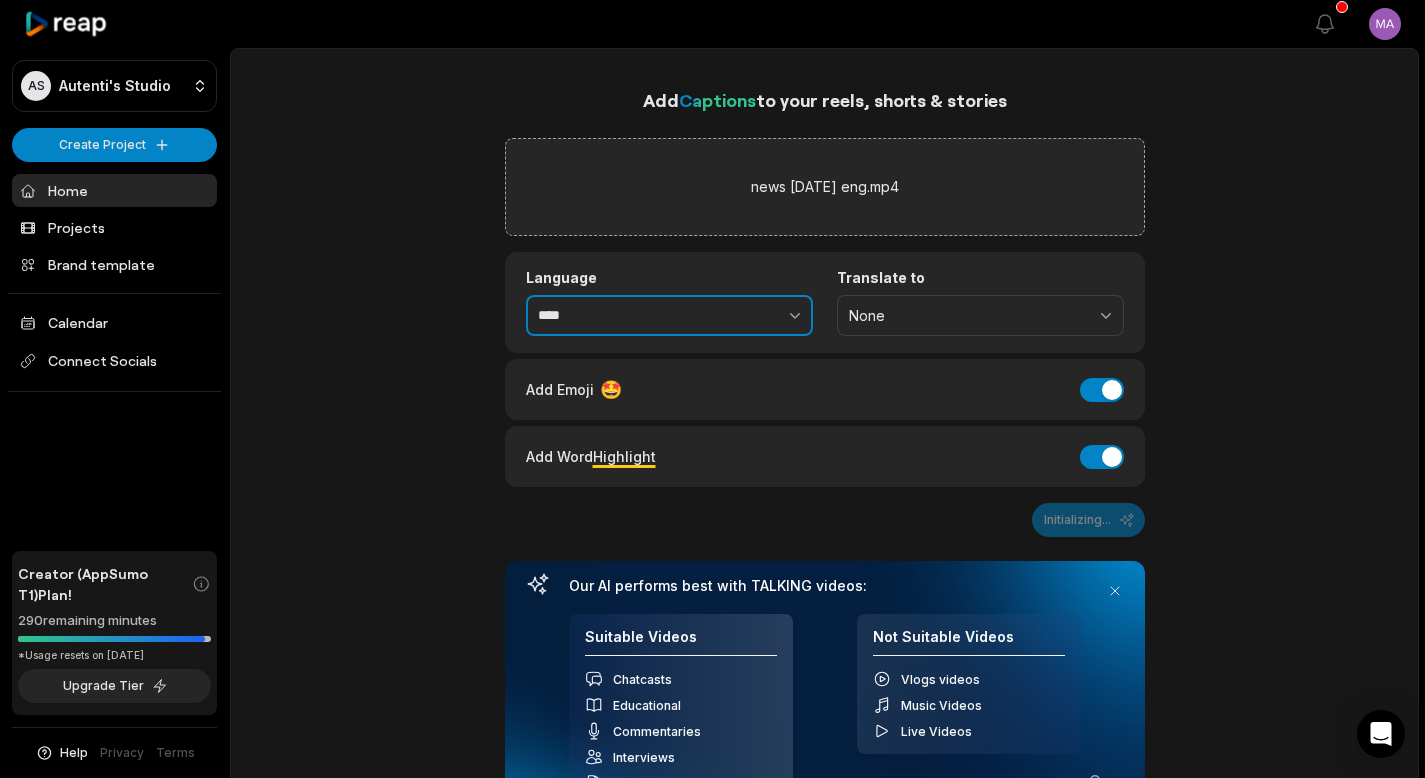 click at bounding box center (751, 316) 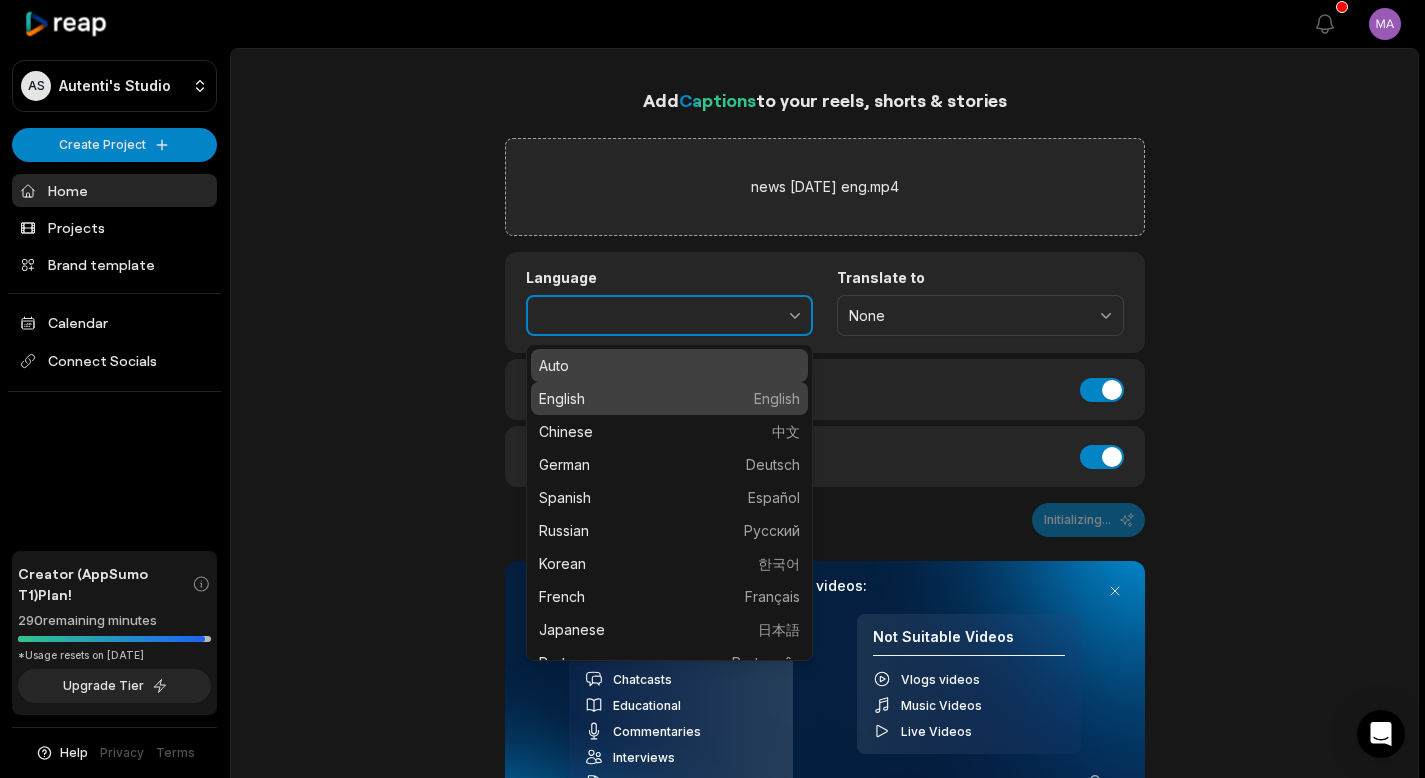 type on "*******" 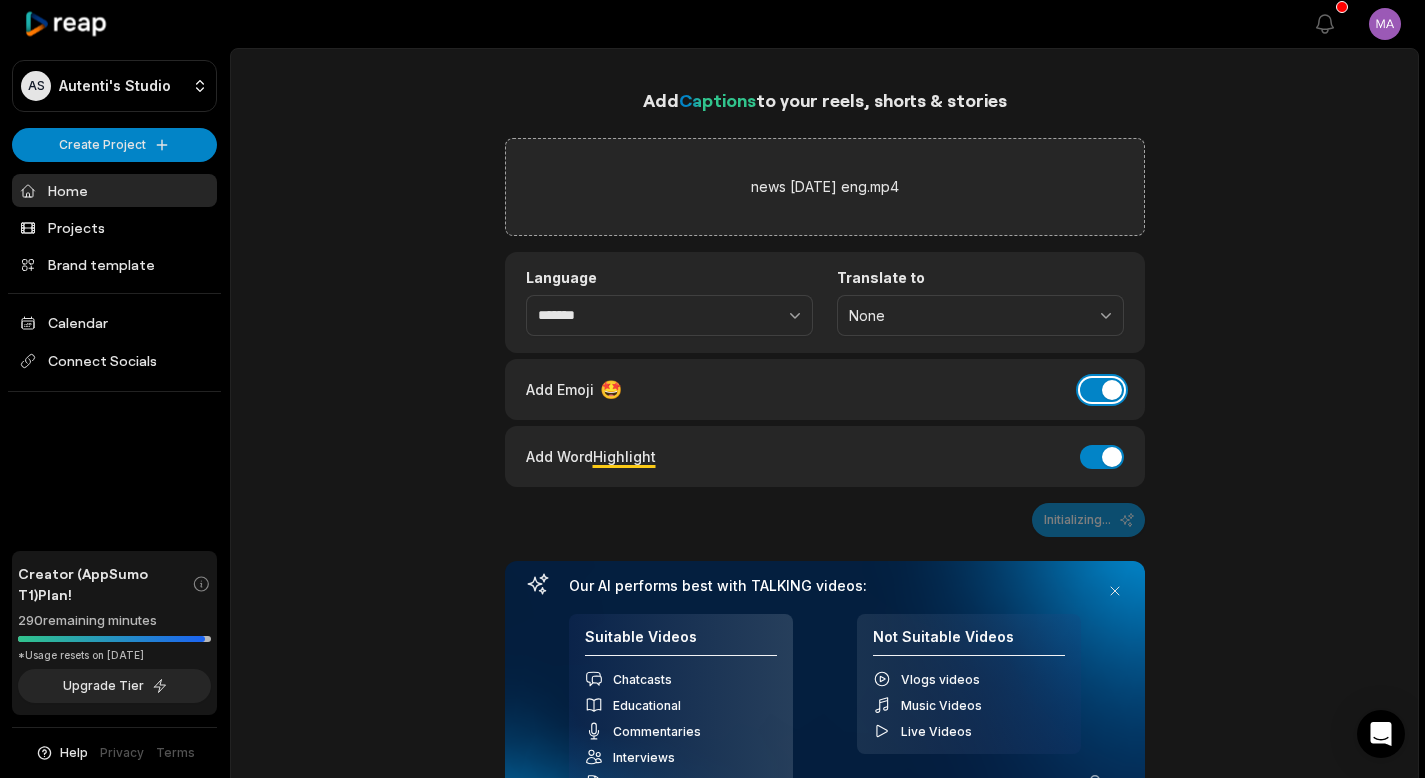 click on "Add Emoji" at bounding box center [1102, 390] 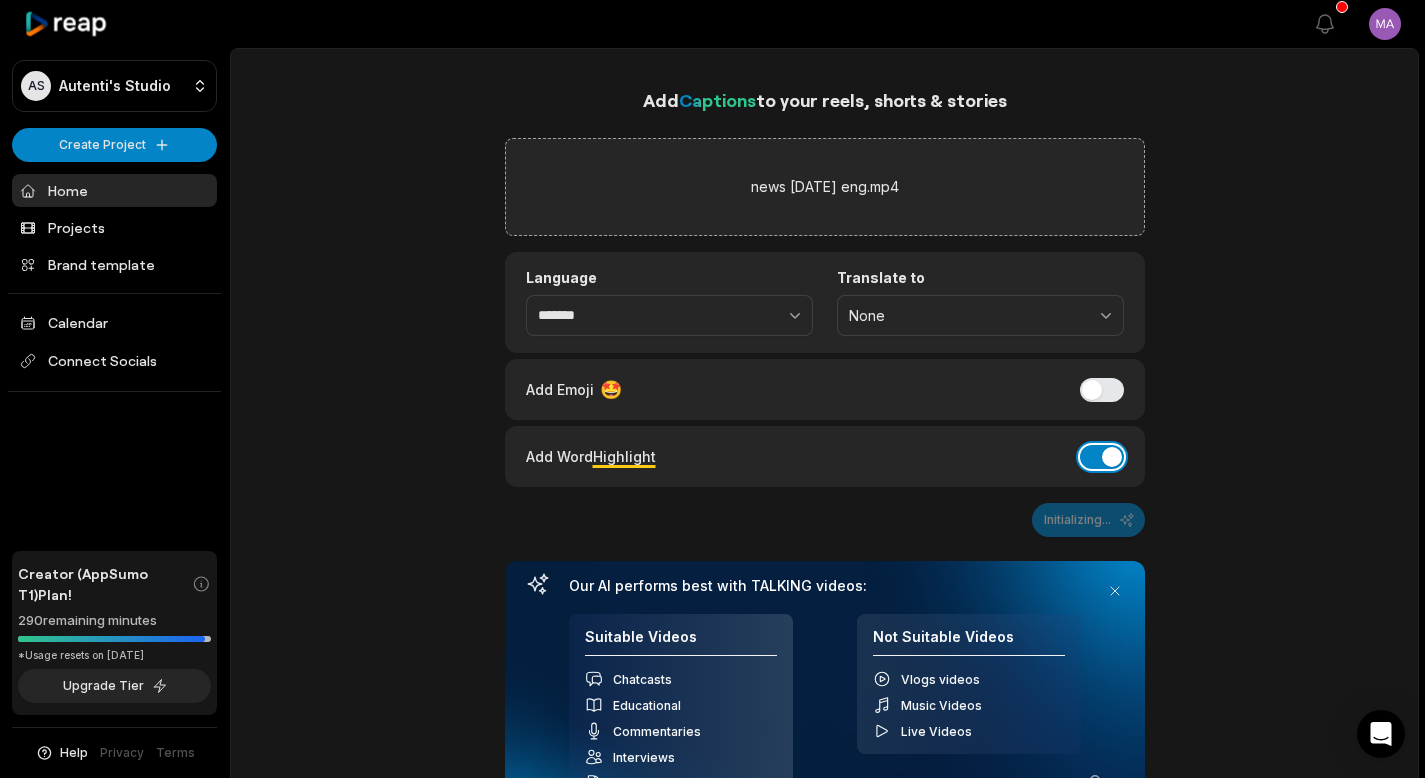click on "Add Word Highlight" at bounding box center [1102, 457] 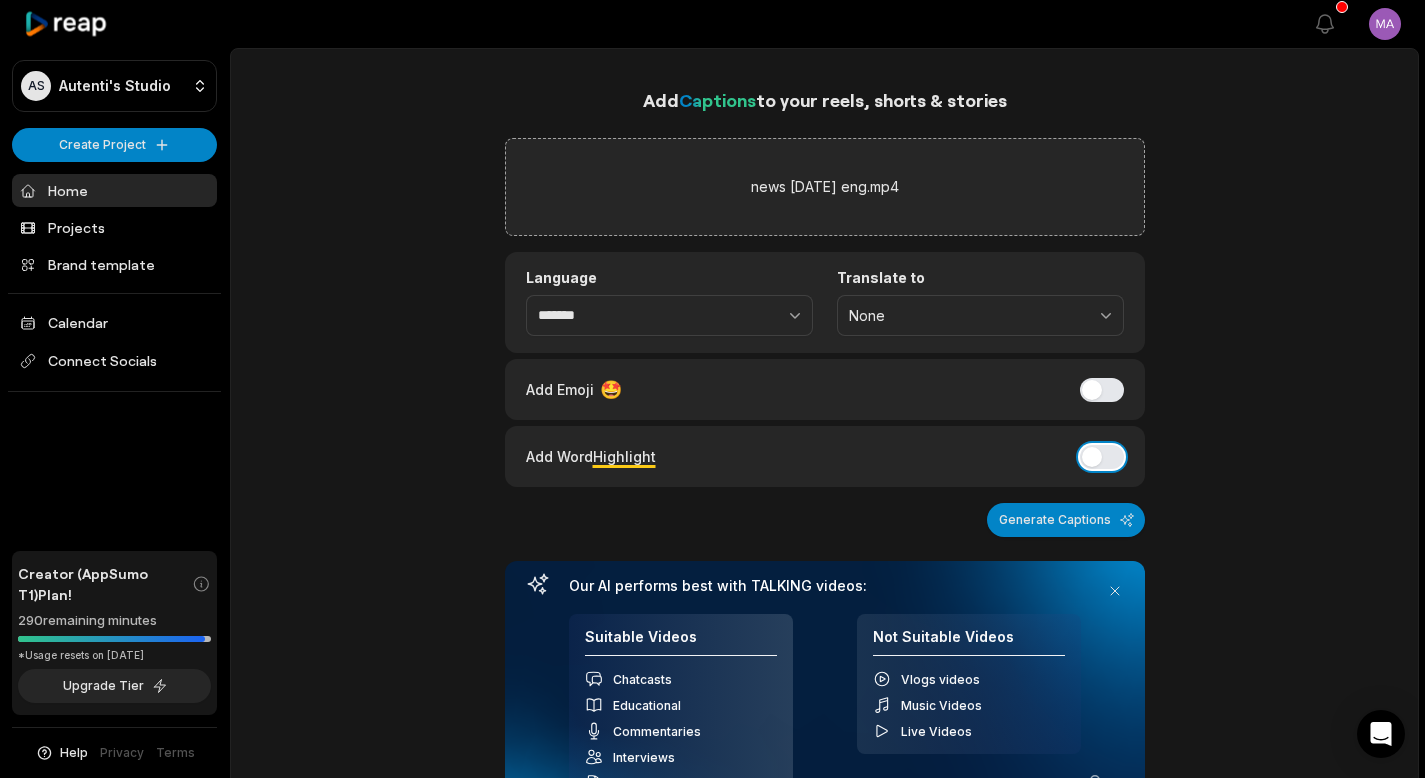 scroll, scrollTop: 173, scrollLeft: 0, axis: vertical 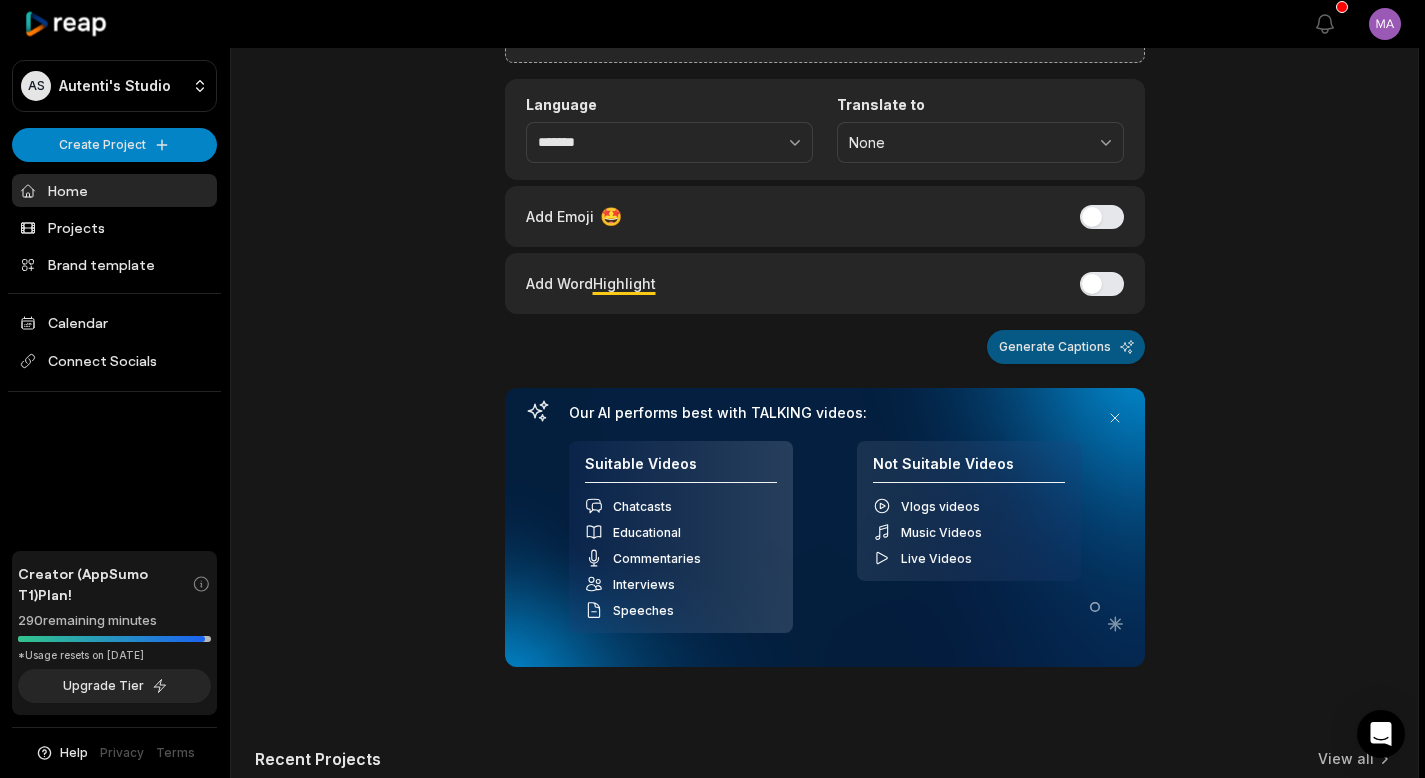 click on "Generate Captions" at bounding box center [1066, 347] 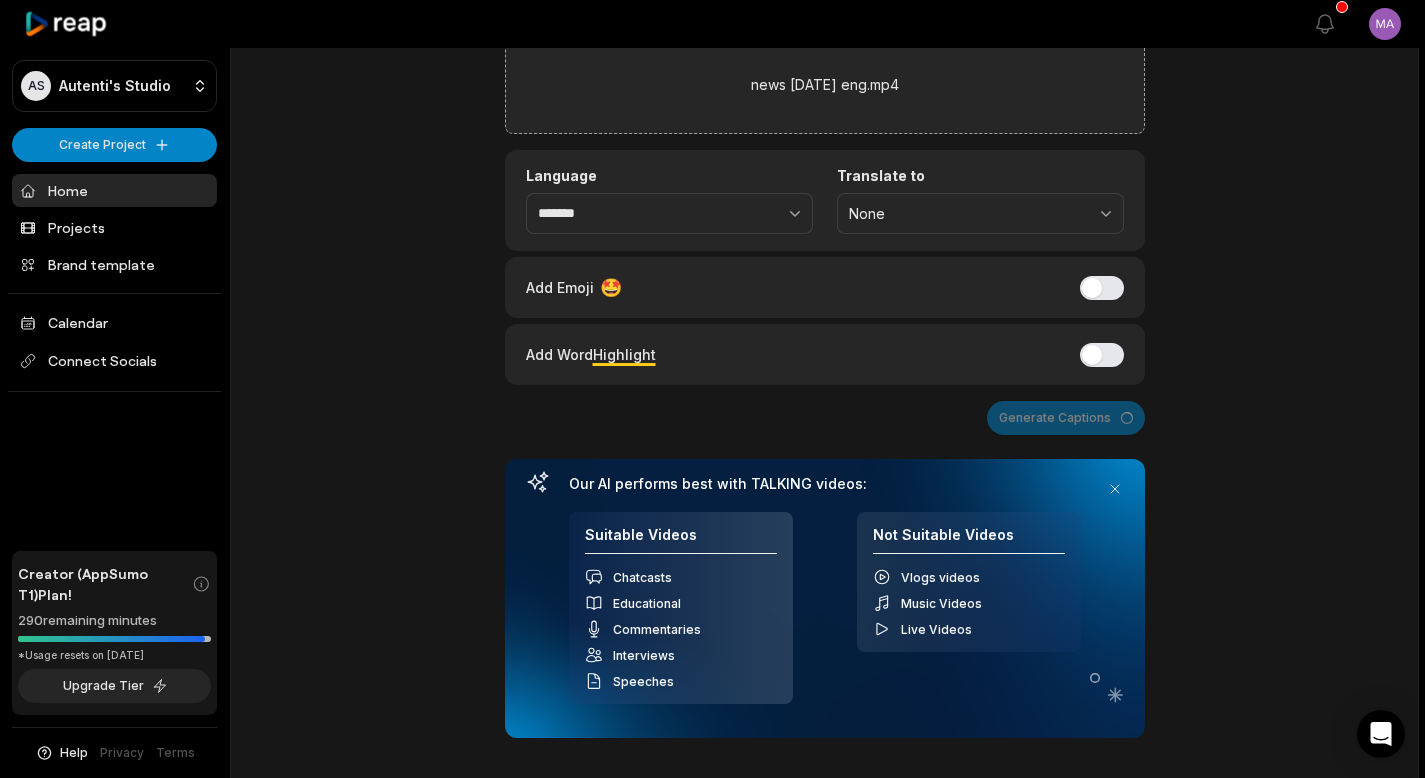 scroll, scrollTop: 19, scrollLeft: 0, axis: vertical 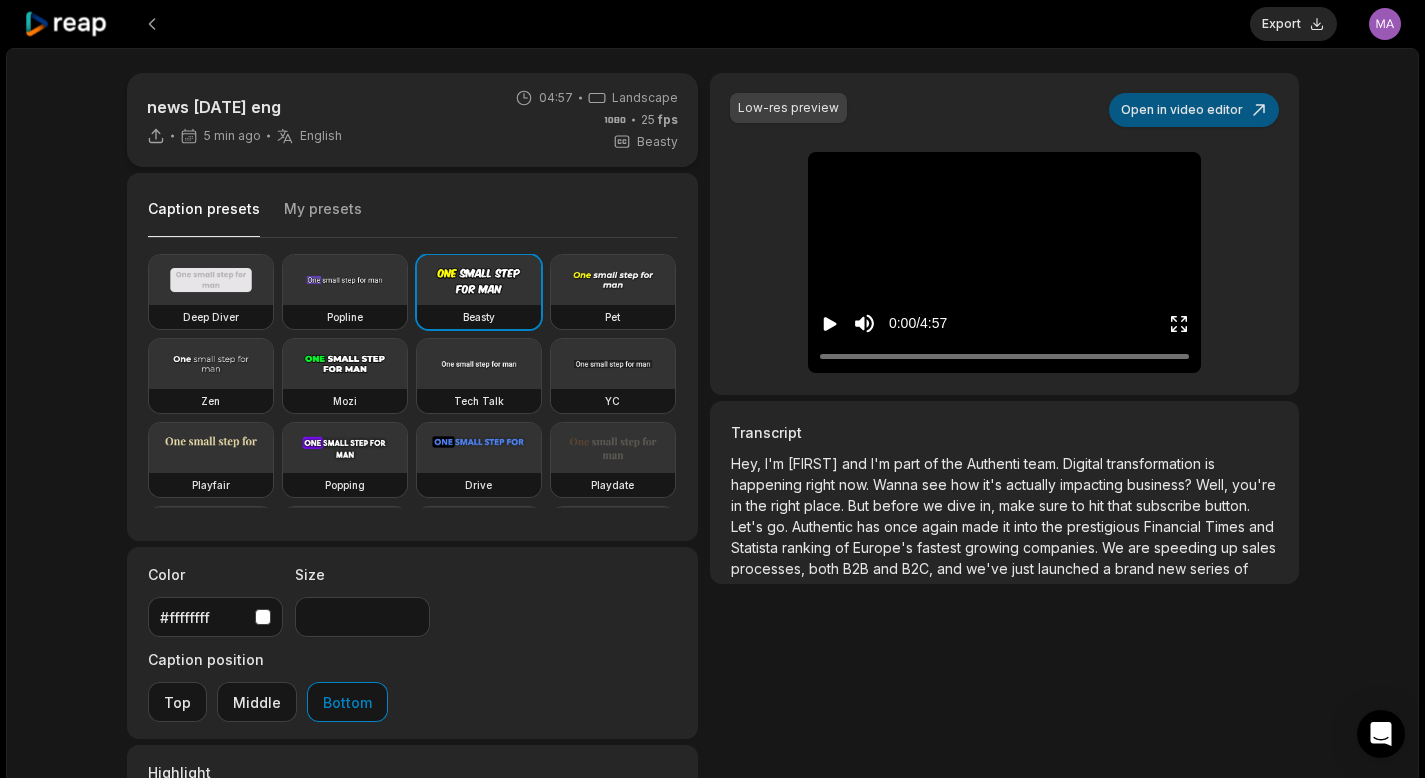 click on "Open in video editor" at bounding box center [1194, 110] 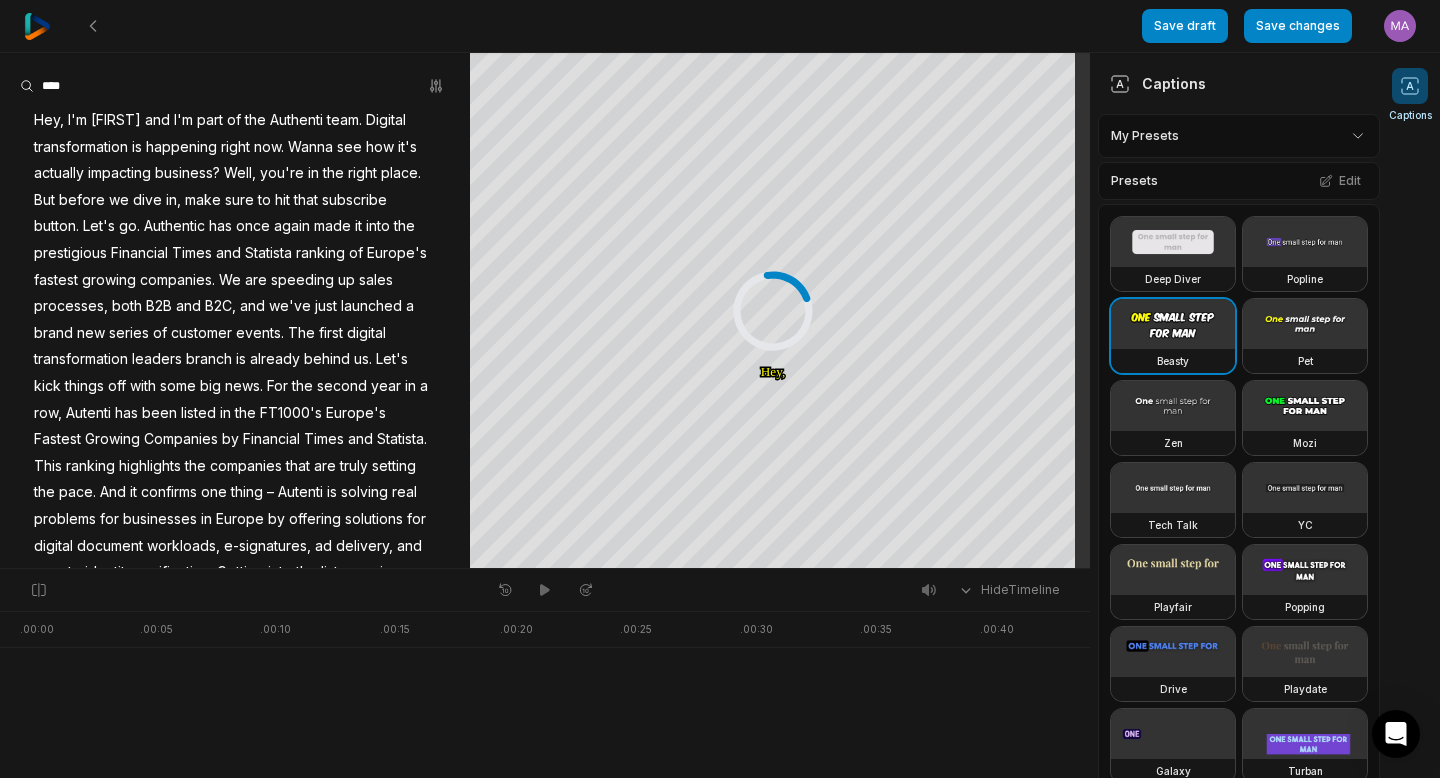 click on "Authentic" at bounding box center [174, 226] 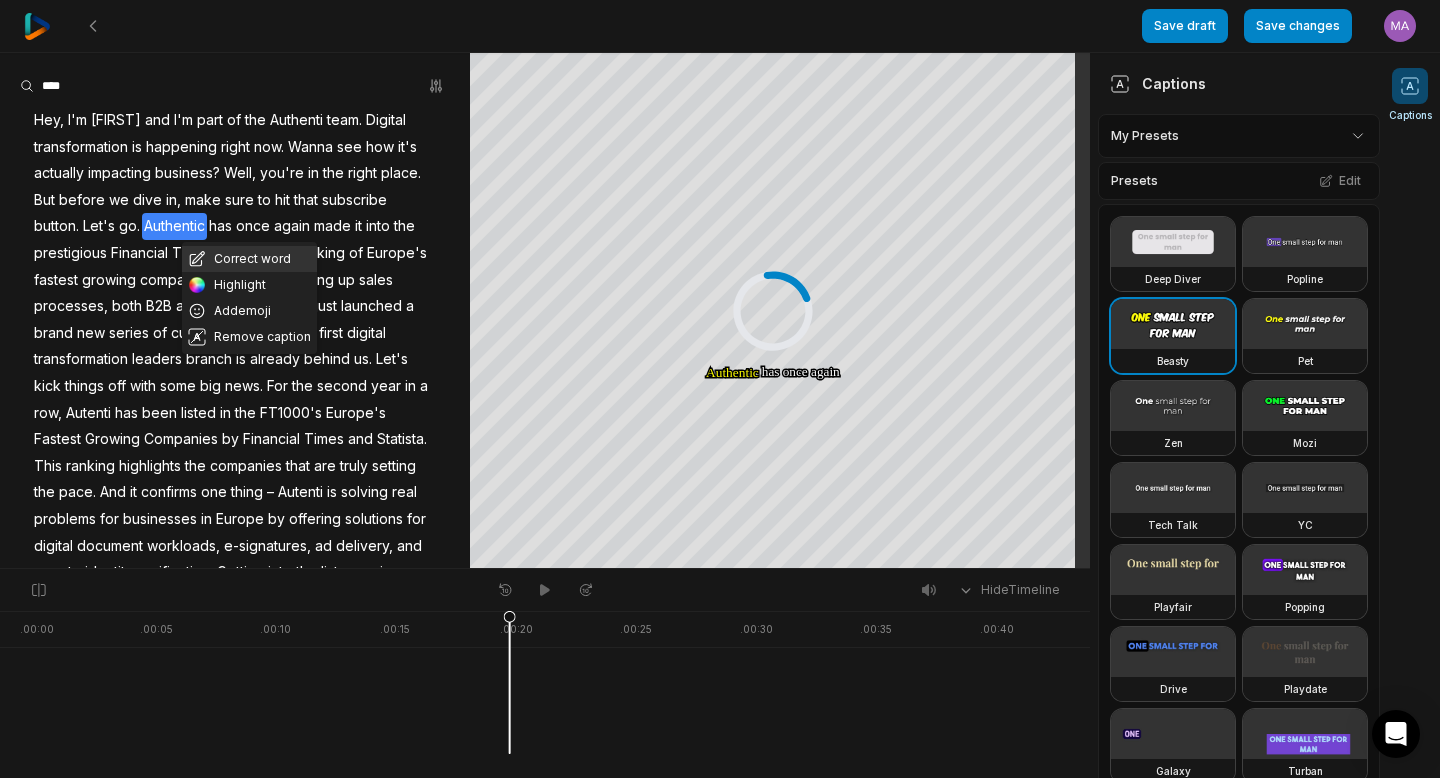 click on "Correct word" at bounding box center [249, 259] 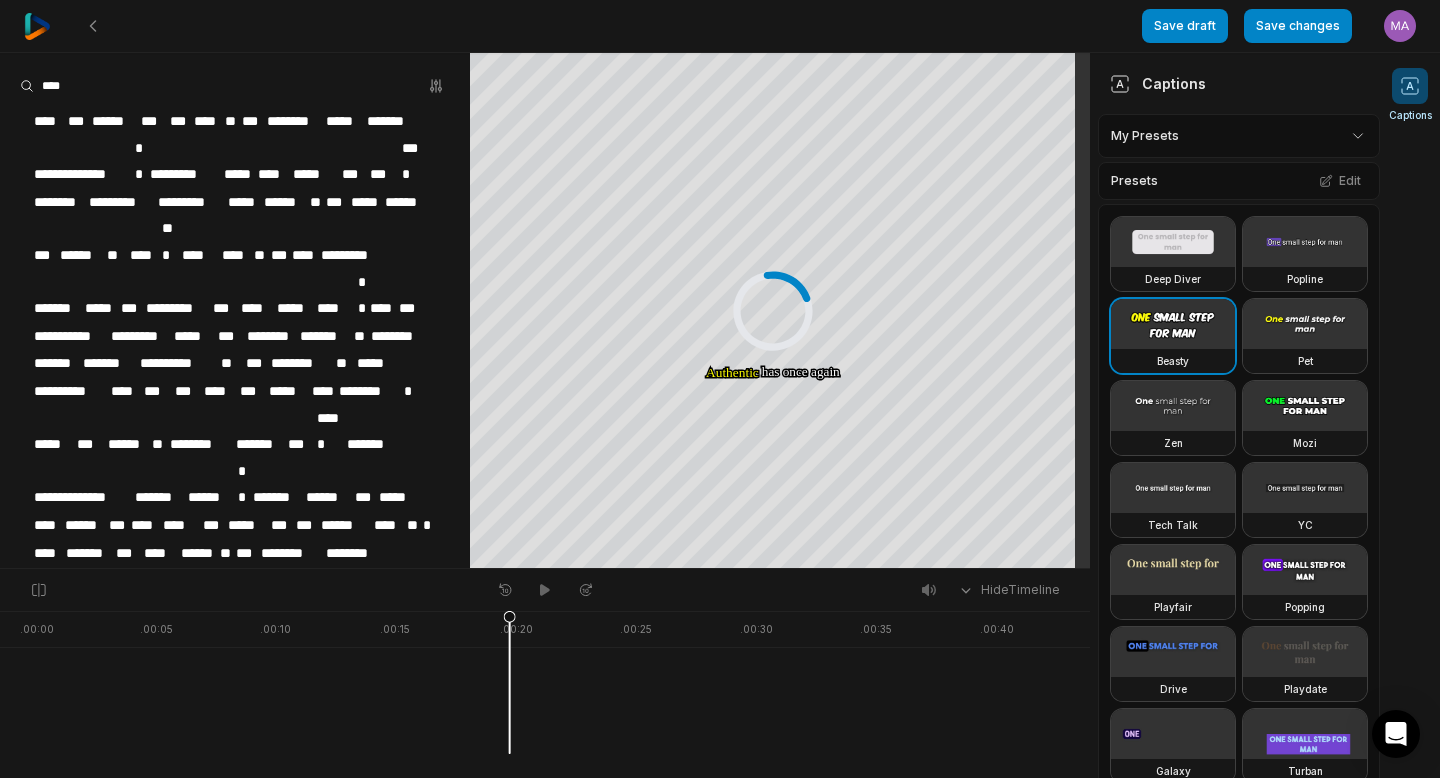 click on "*********" at bounding box center [177, 308] 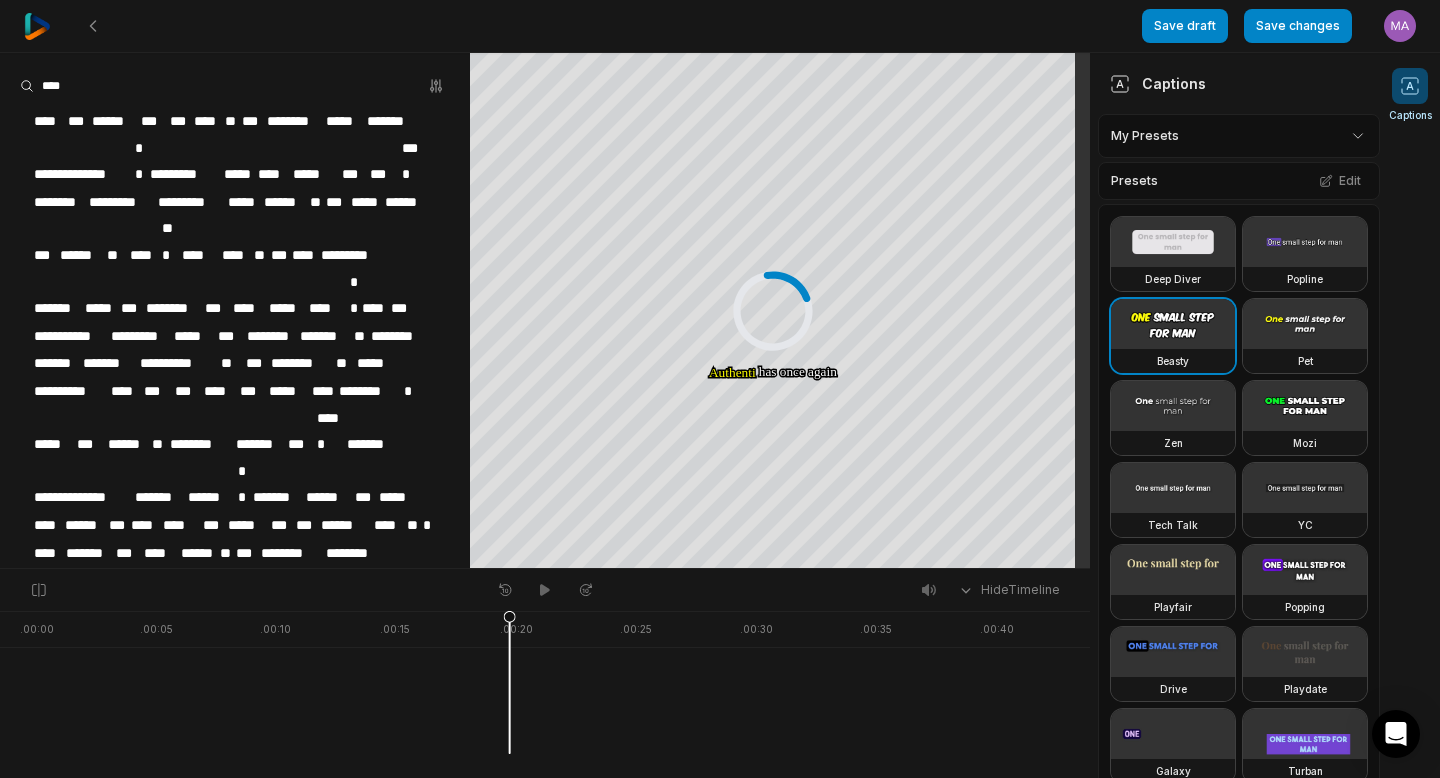 click on "********" at bounding box center [173, 308] 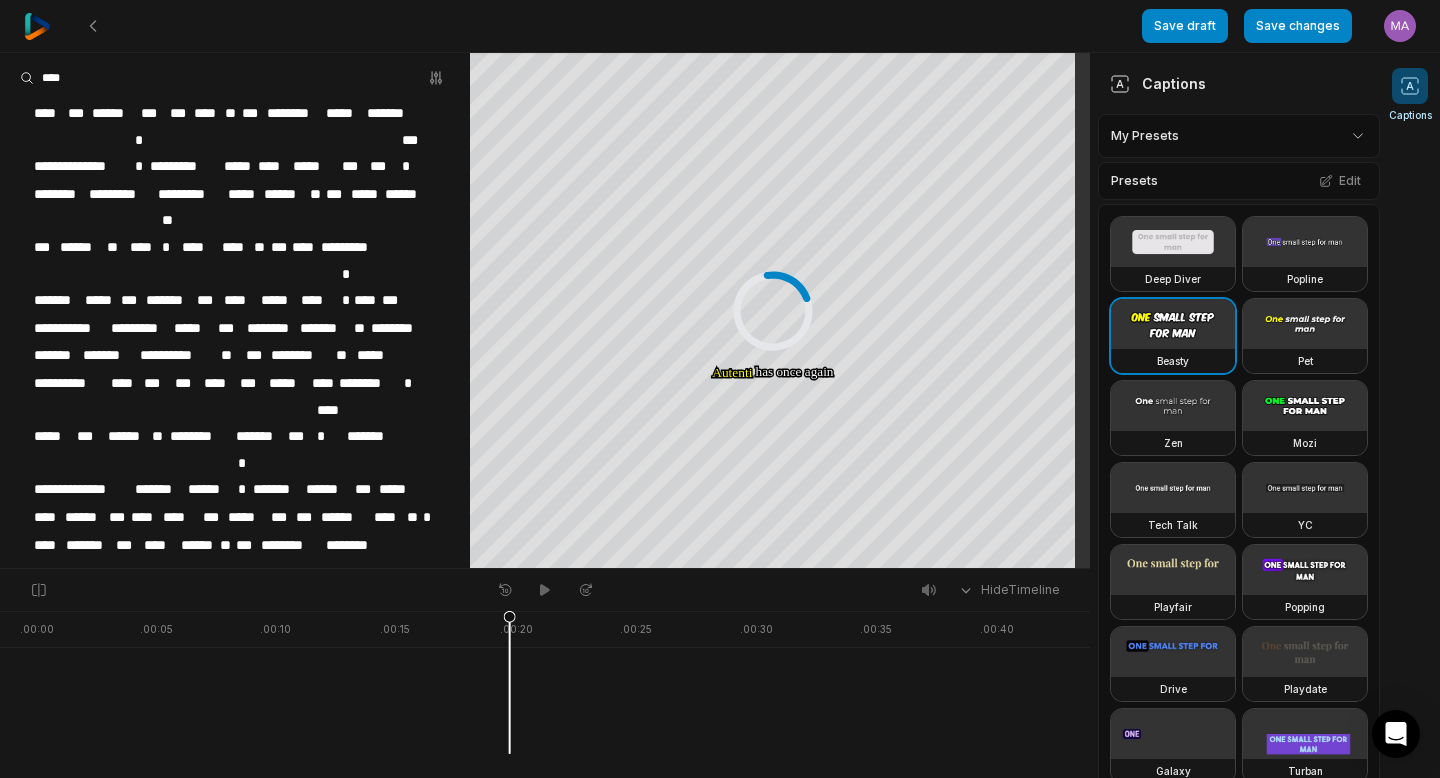 scroll, scrollTop: 9, scrollLeft: 0, axis: vertical 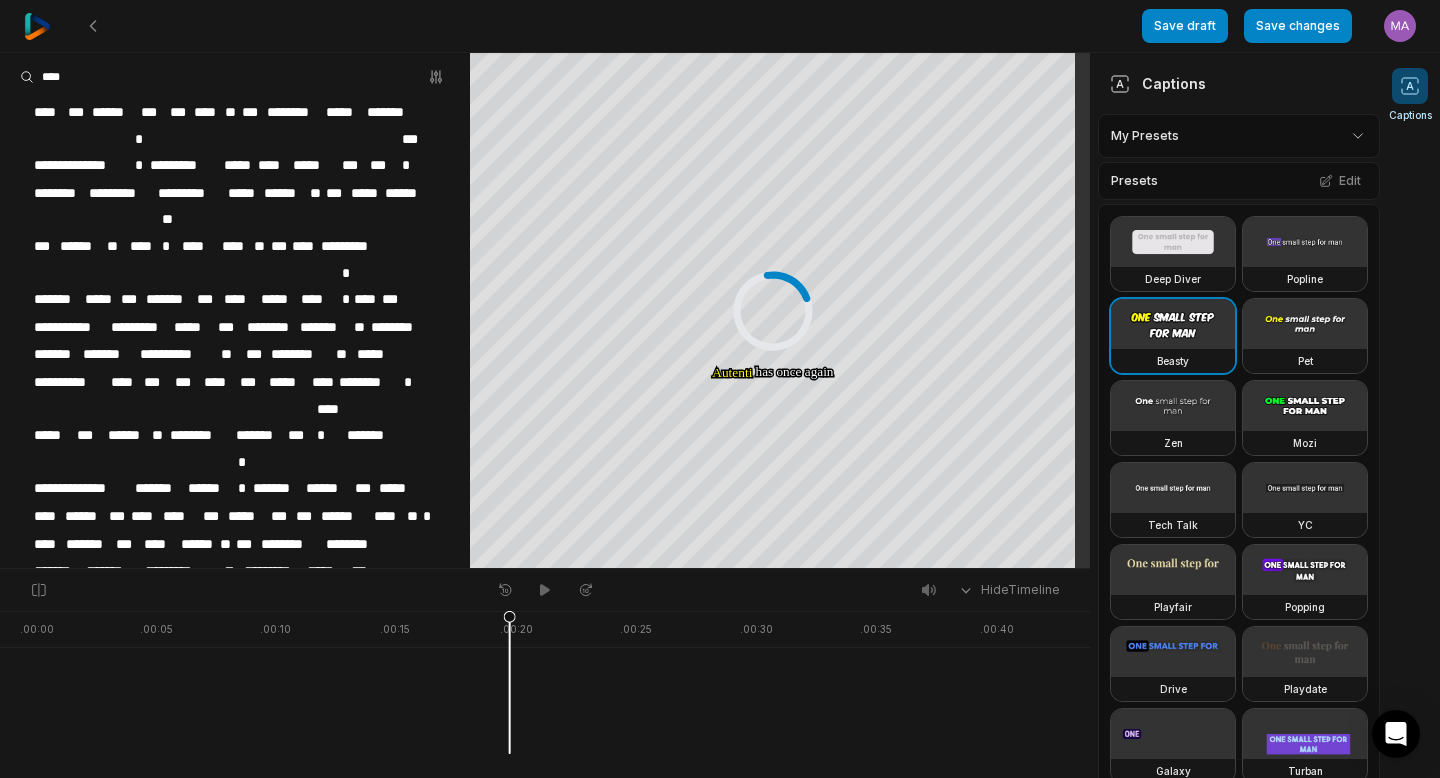 click on "********" at bounding box center (271, 327) 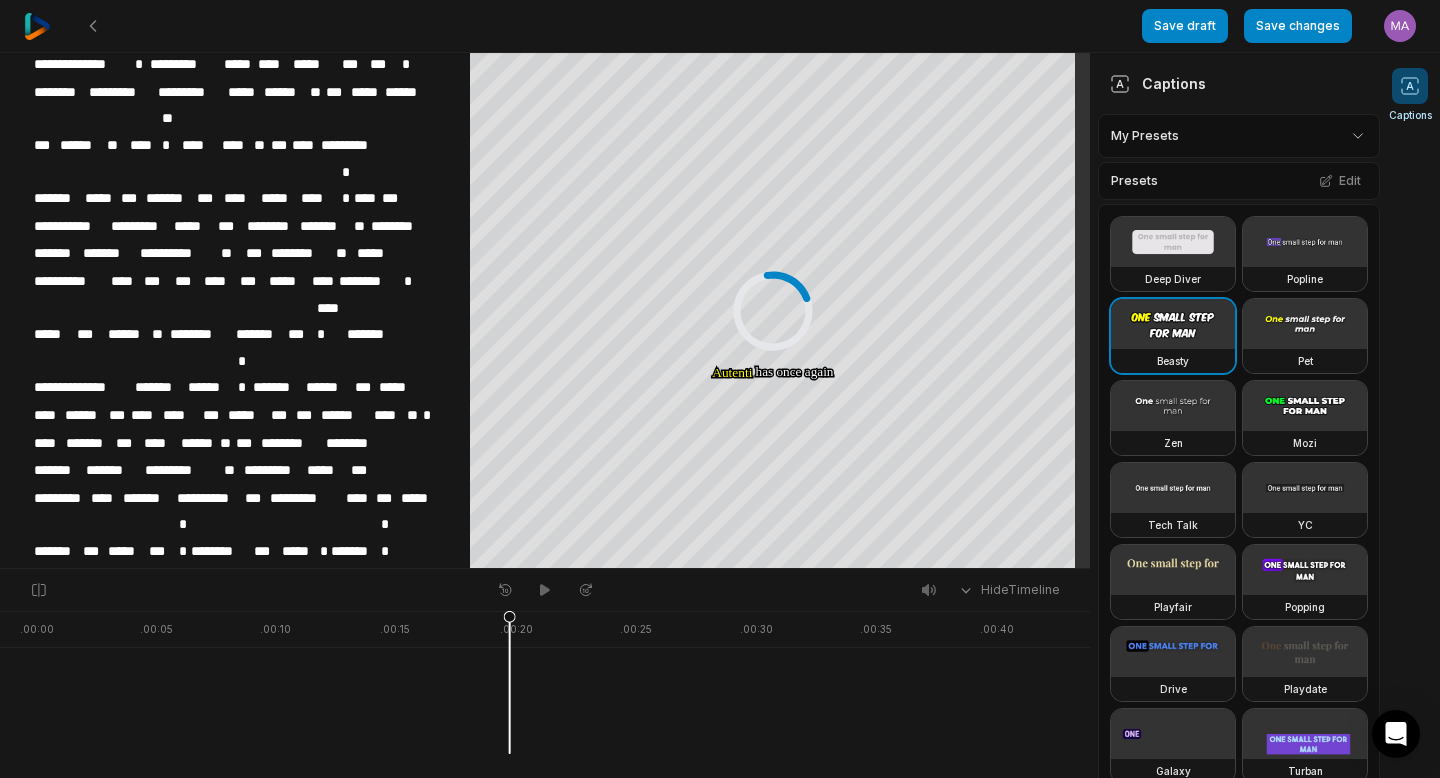 scroll, scrollTop: 209, scrollLeft: 0, axis: vertical 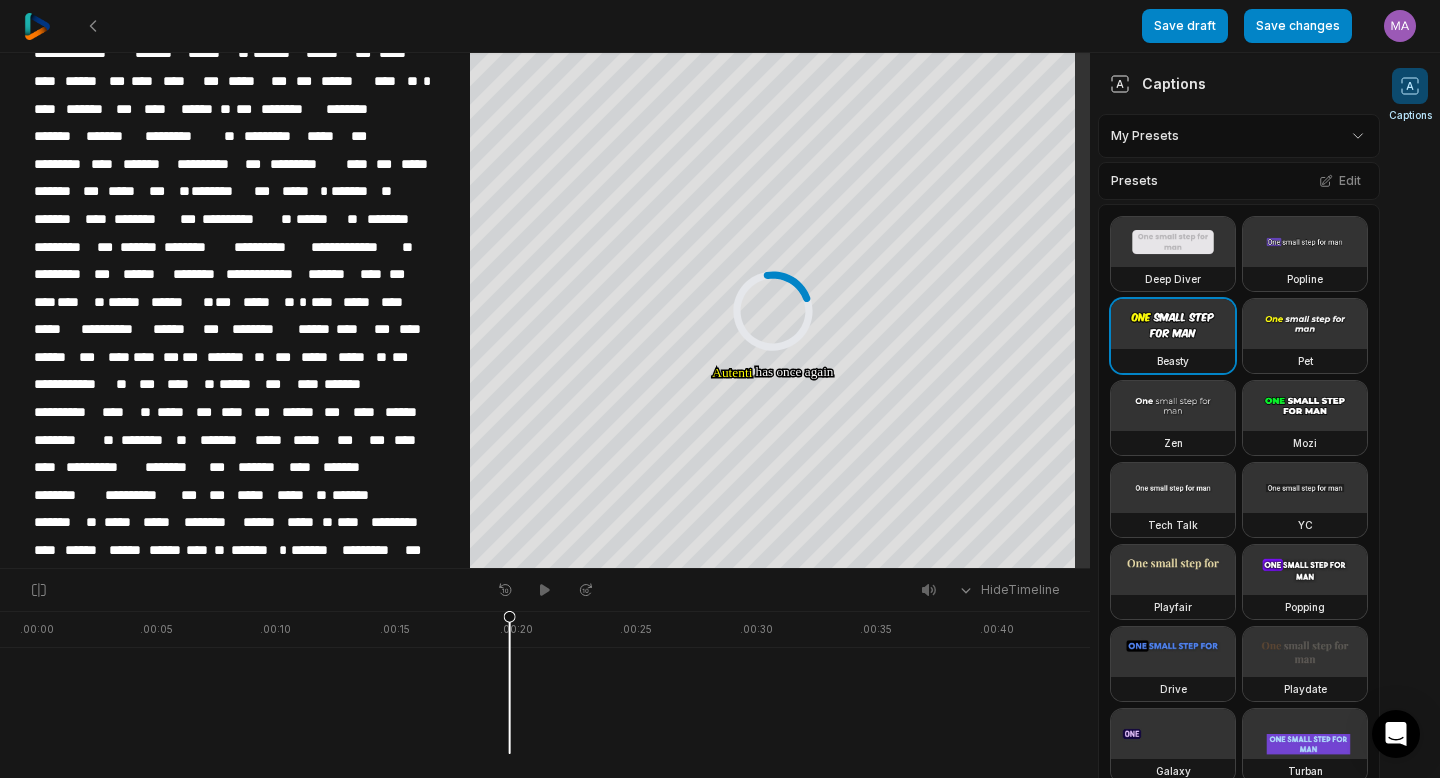 click on "*****" at bounding box center [355, 357] 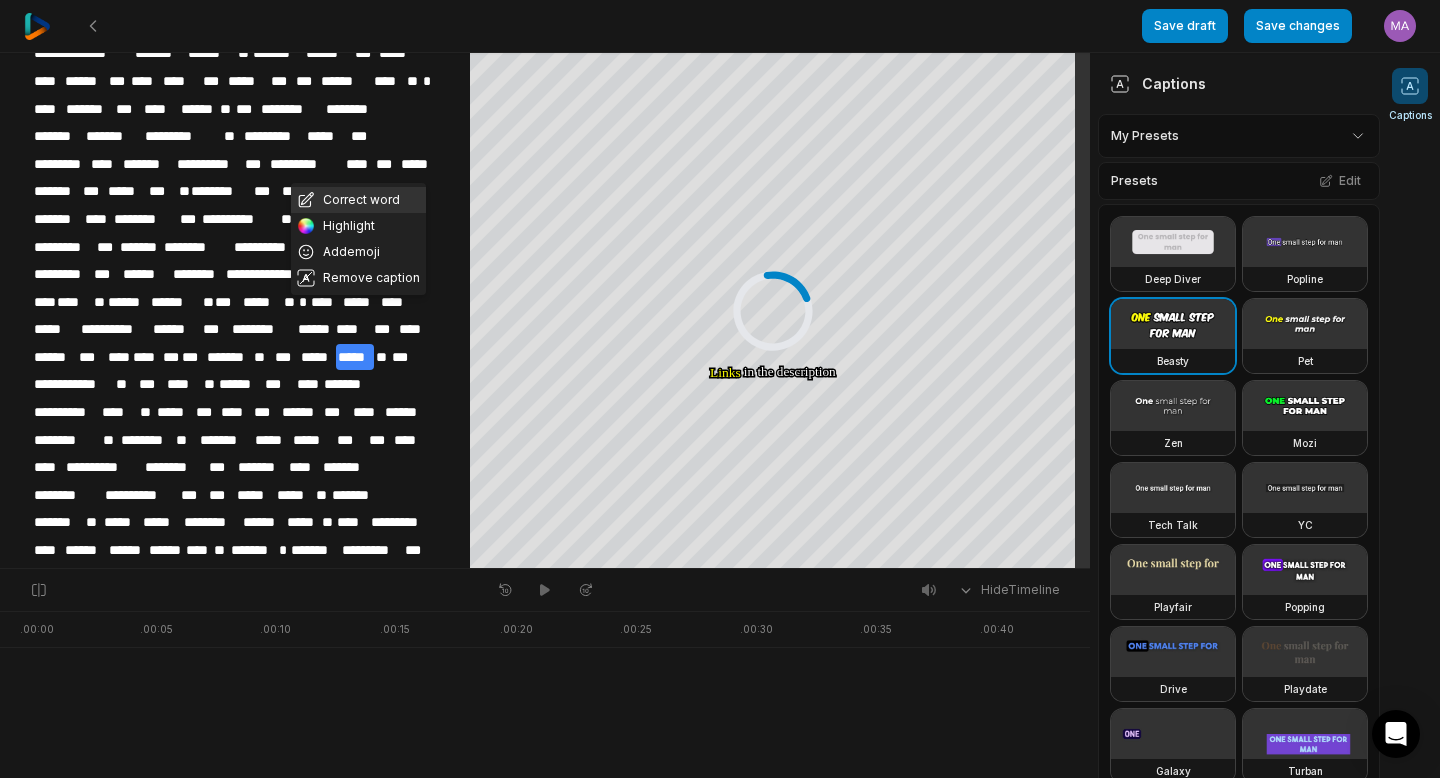 click on "Correct word" at bounding box center [358, 200] 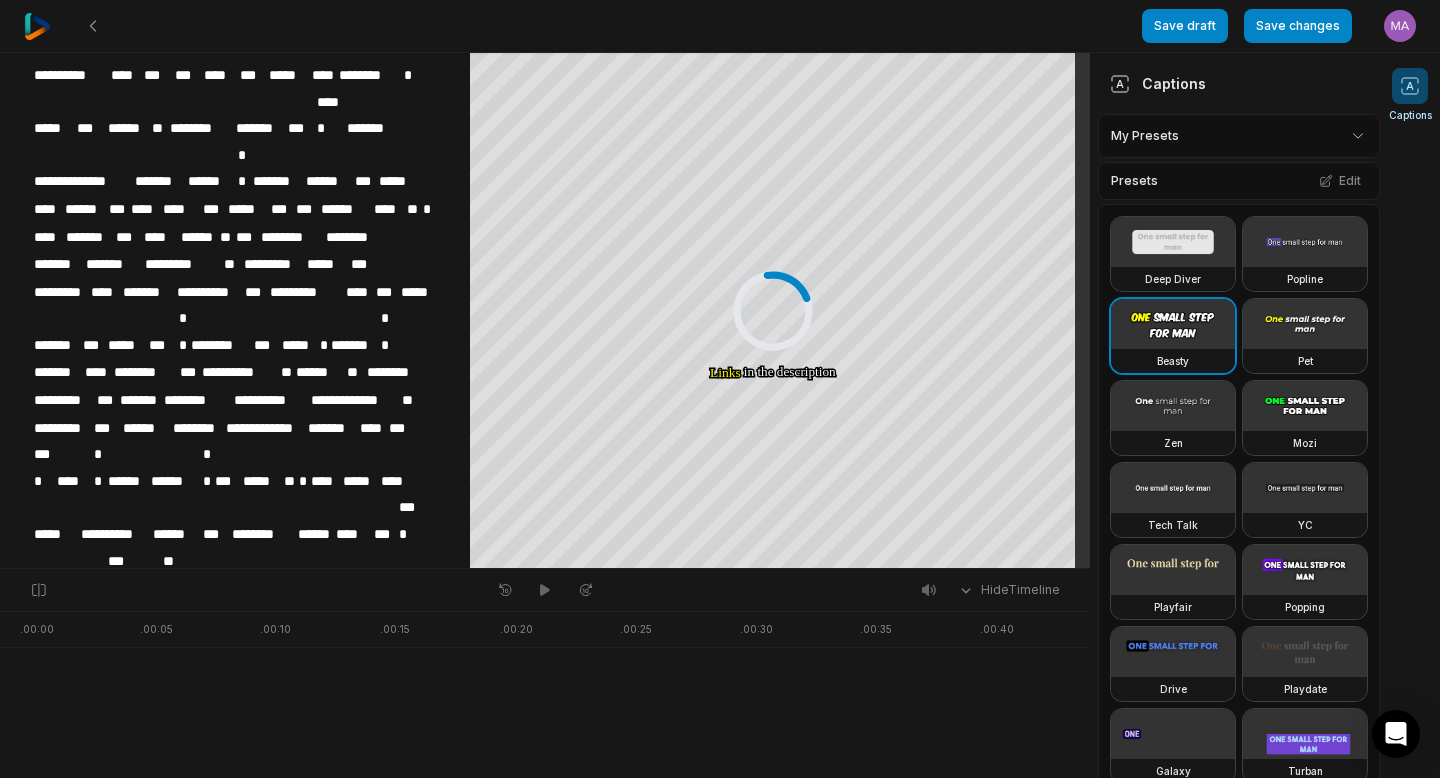 type 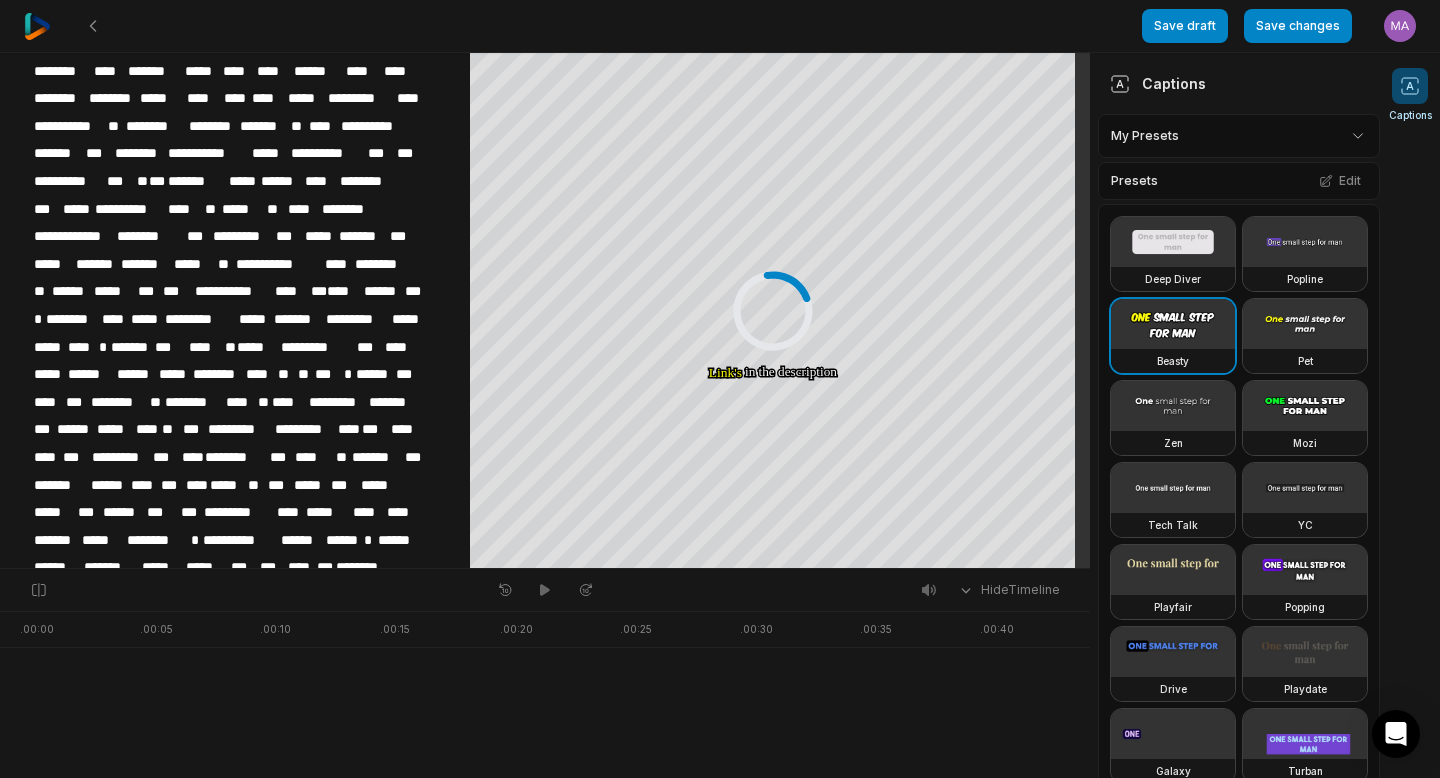scroll, scrollTop: 837, scrollLeft: 0, axis: vertical 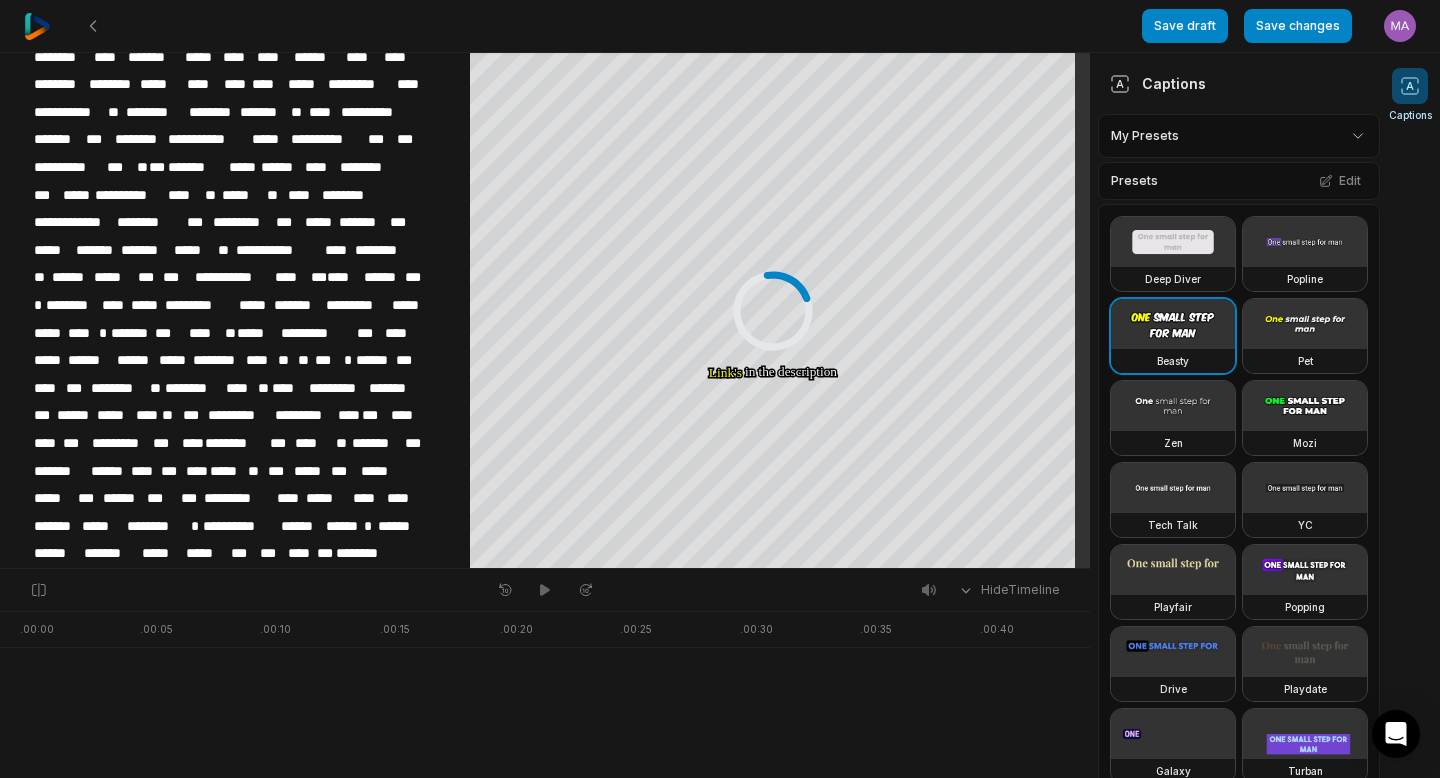 click on "*********" at bounding box center [239, 415] 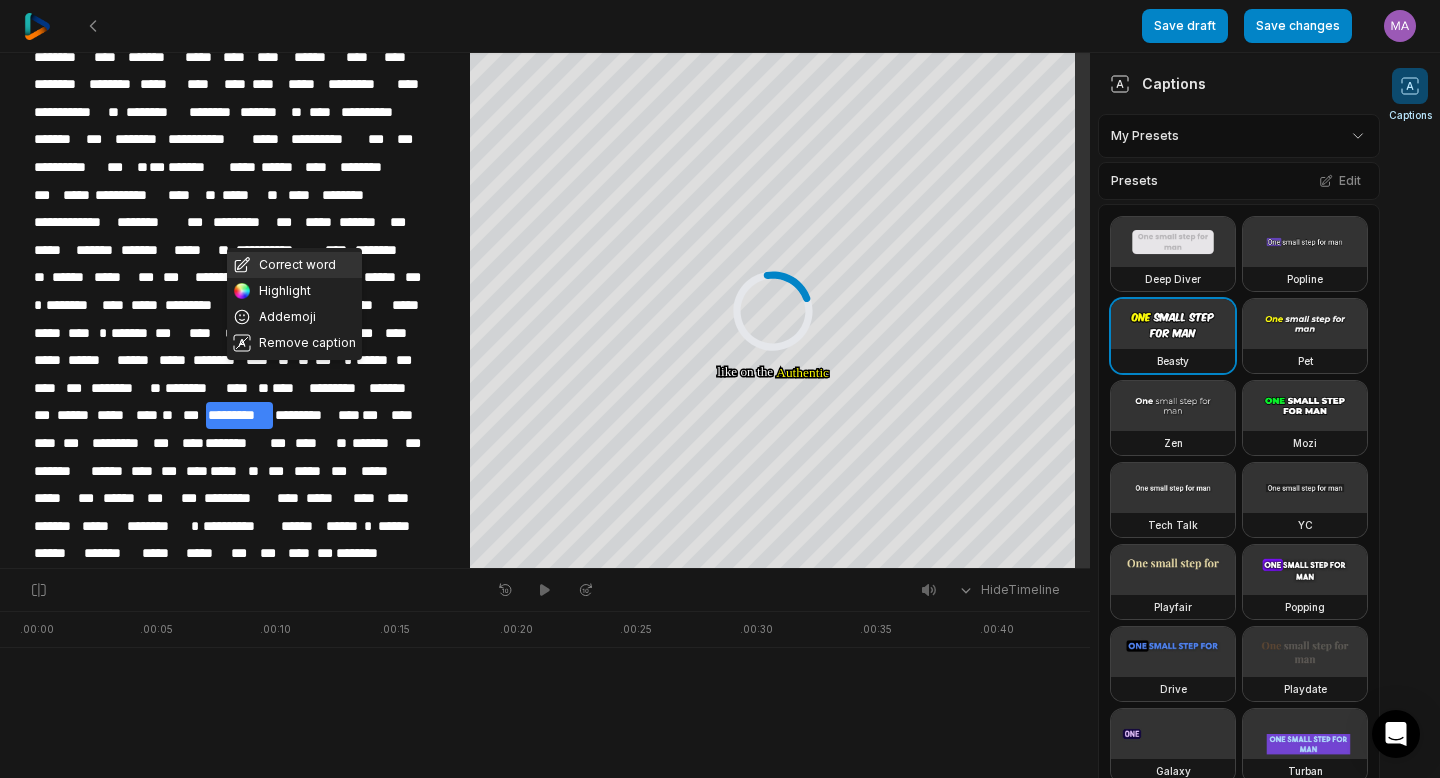 click on "Correct word" at bounding box center (294, 265) 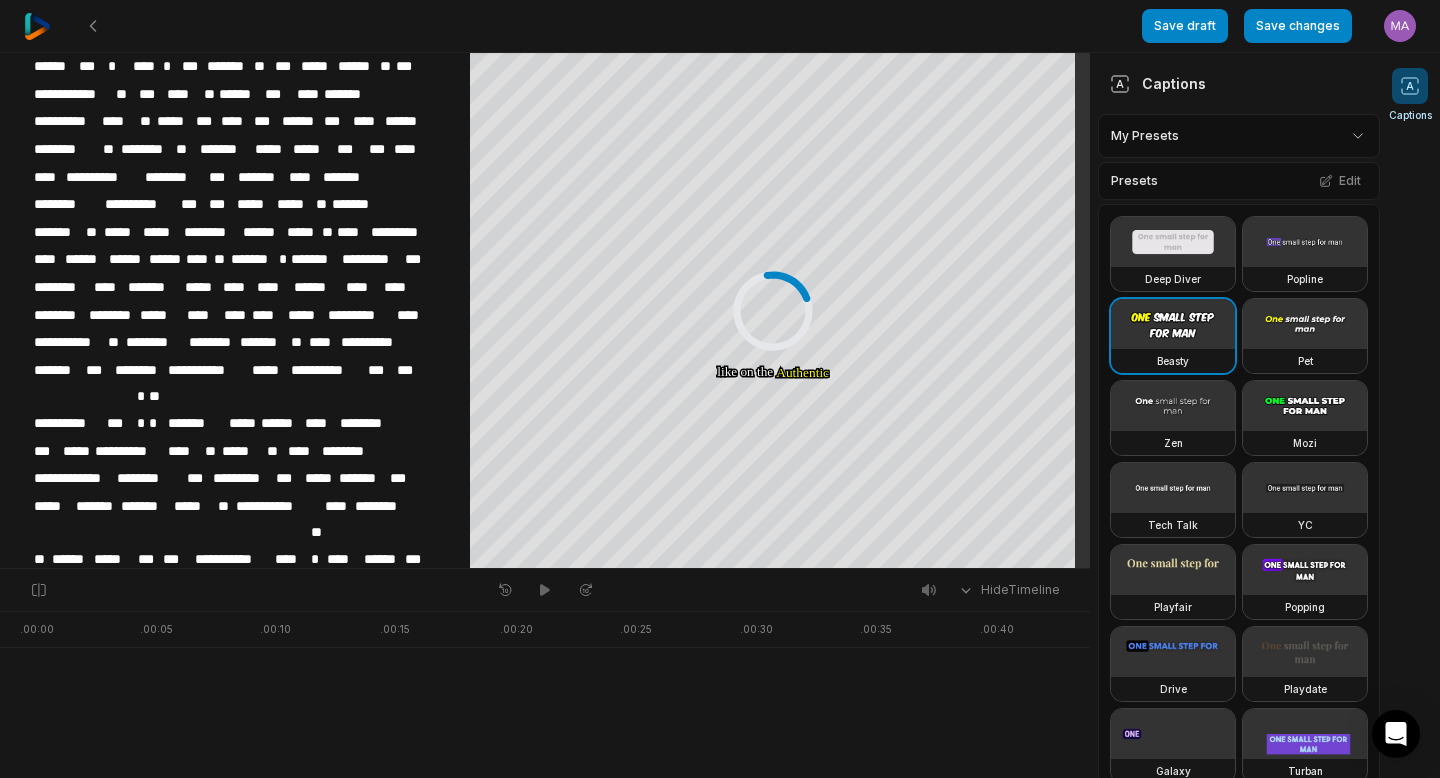 click on "*********" at bounding box center [239, 774] 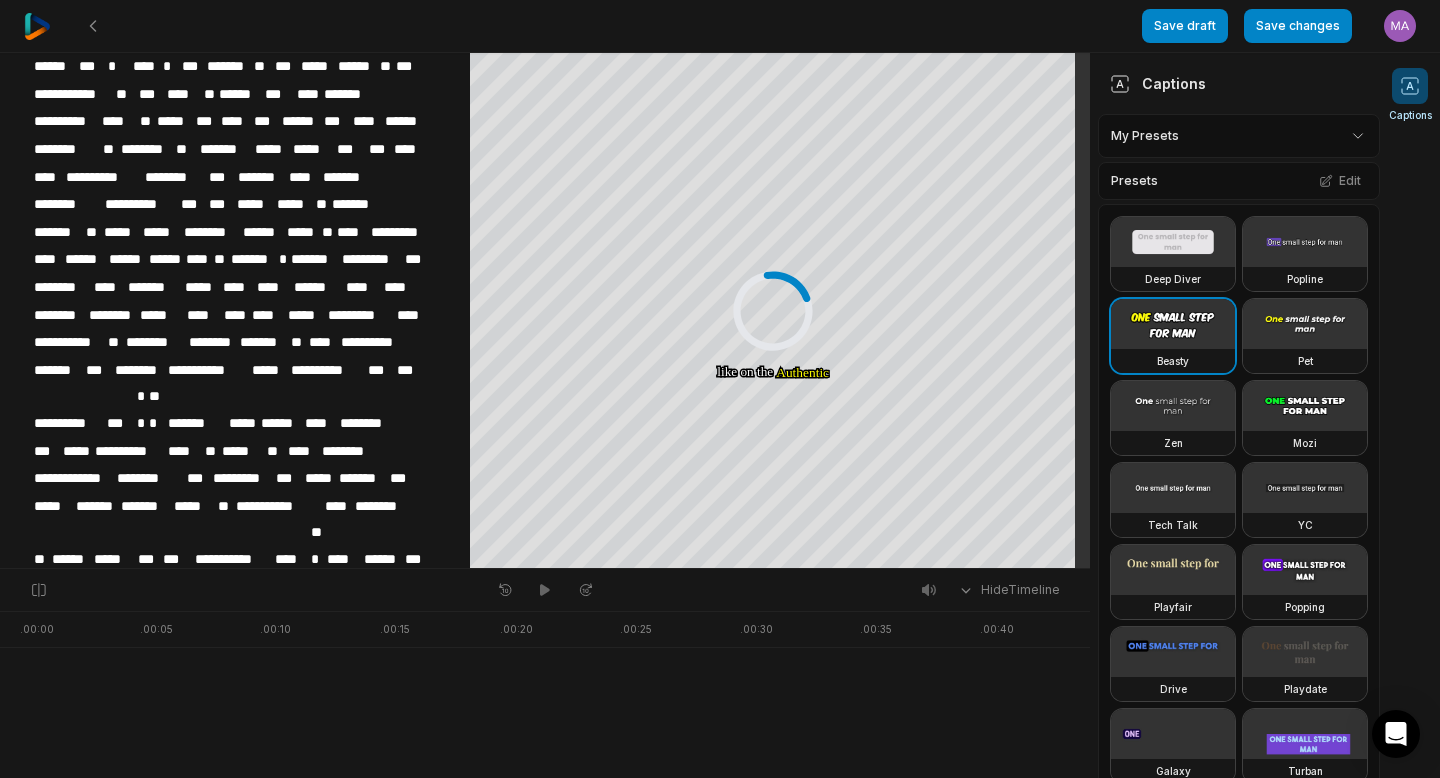 type 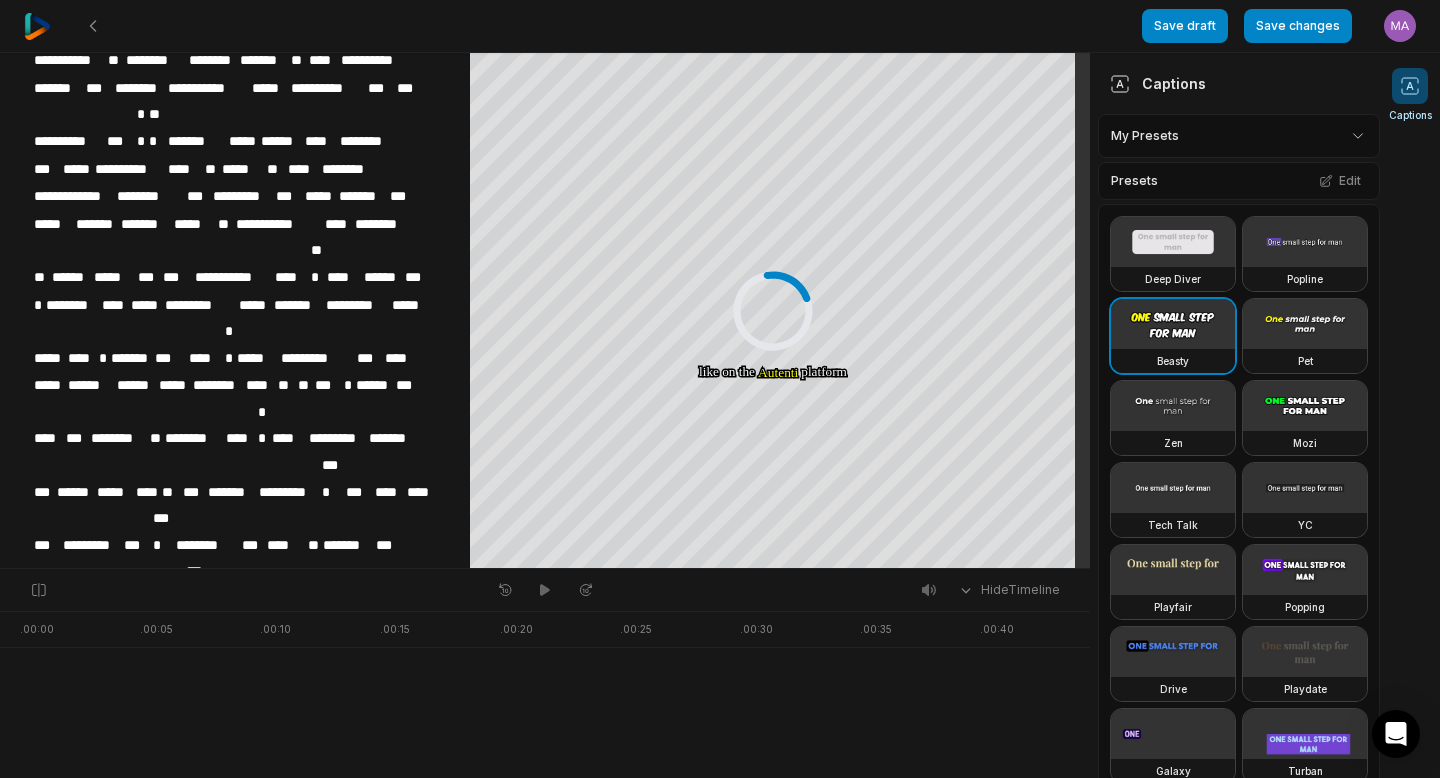 scroll, scrollTop: 1225, scrollLeft: 0, axis: vertical 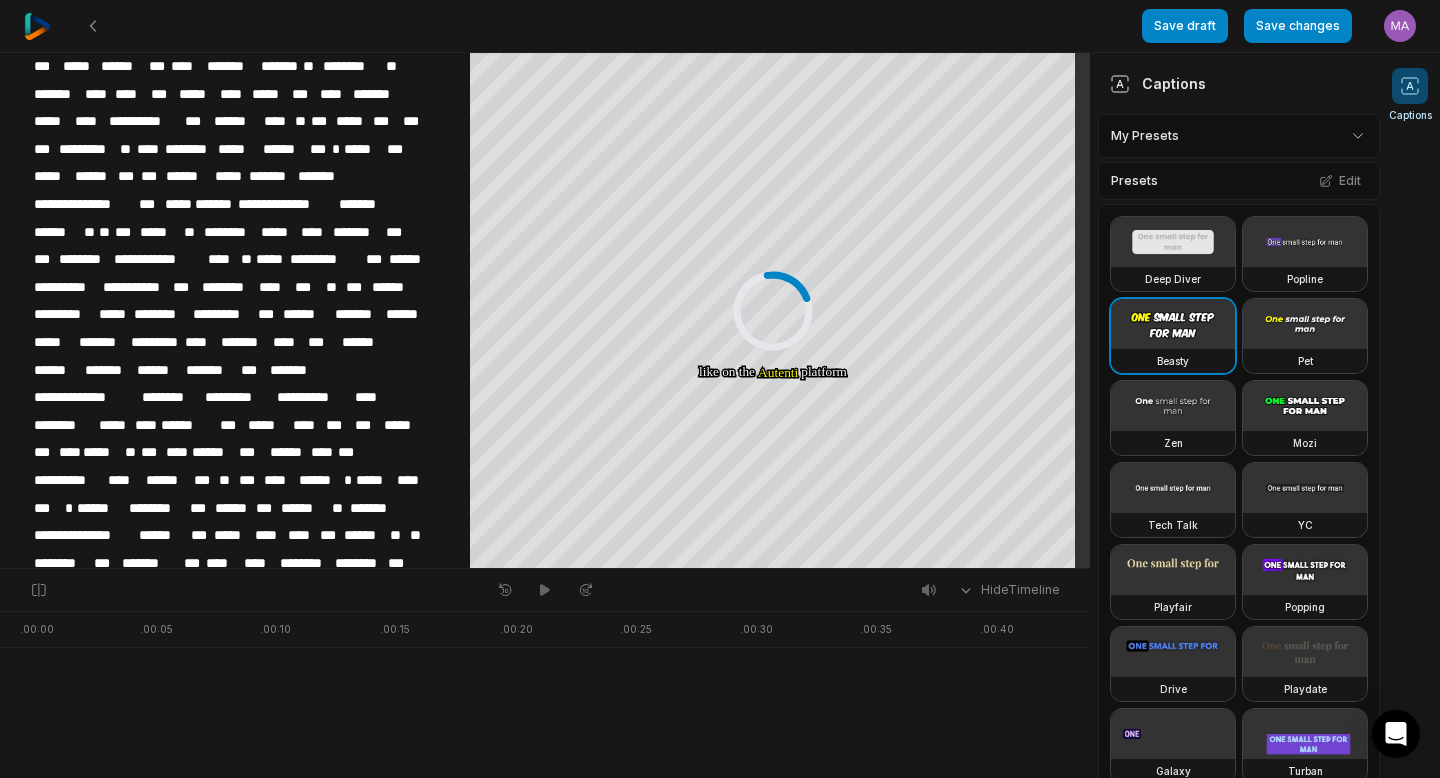 click on "*****" at bounding box center (268, 425) 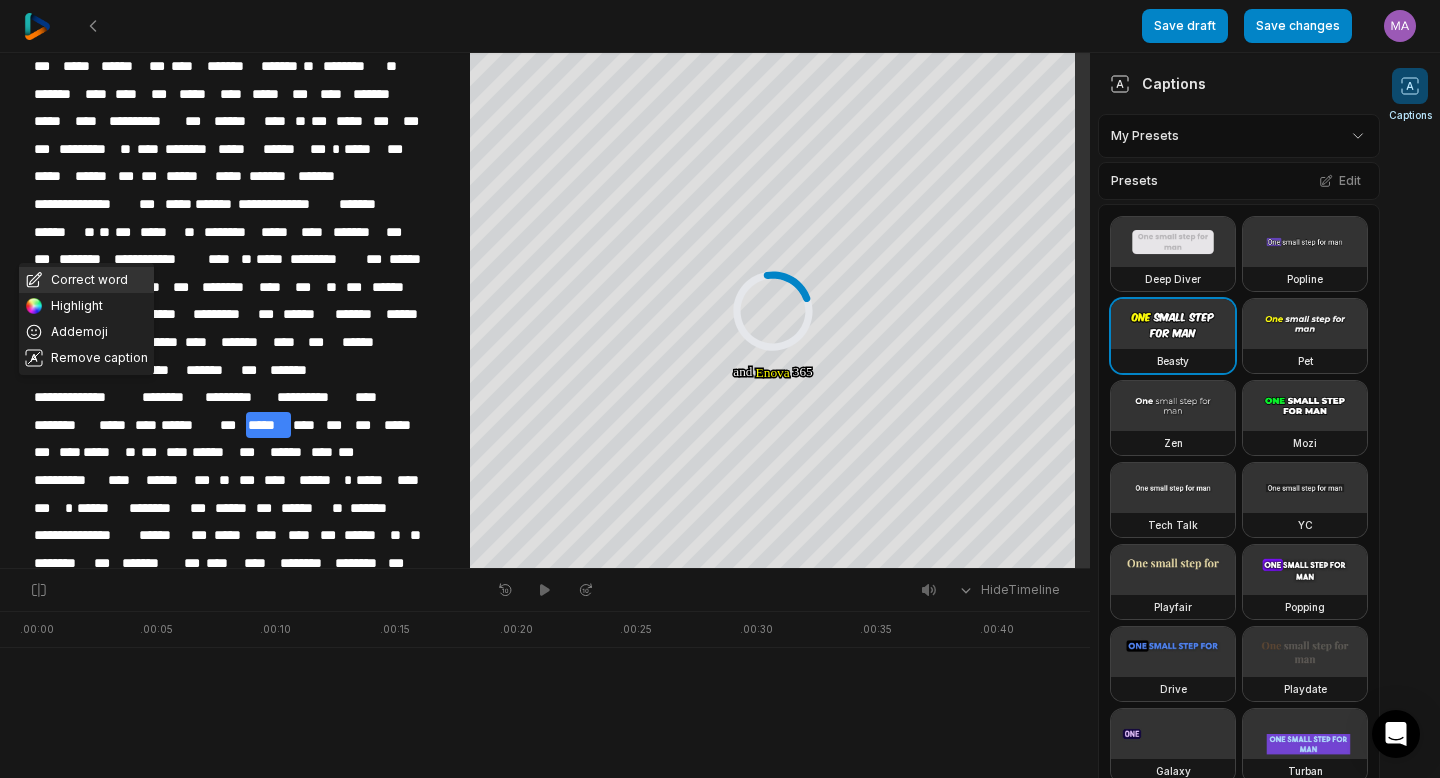 click on "Correct word" at bounding box center [86, 280] 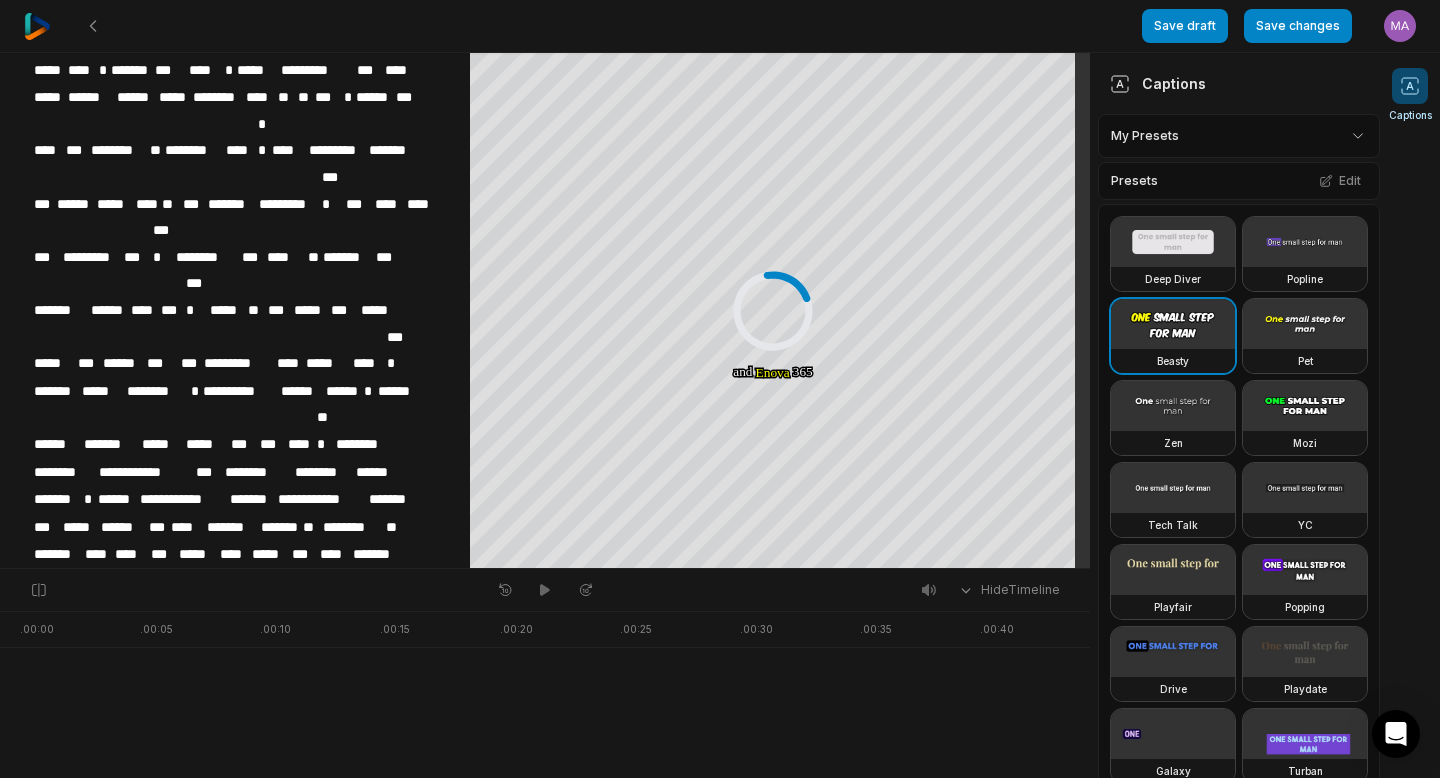 type 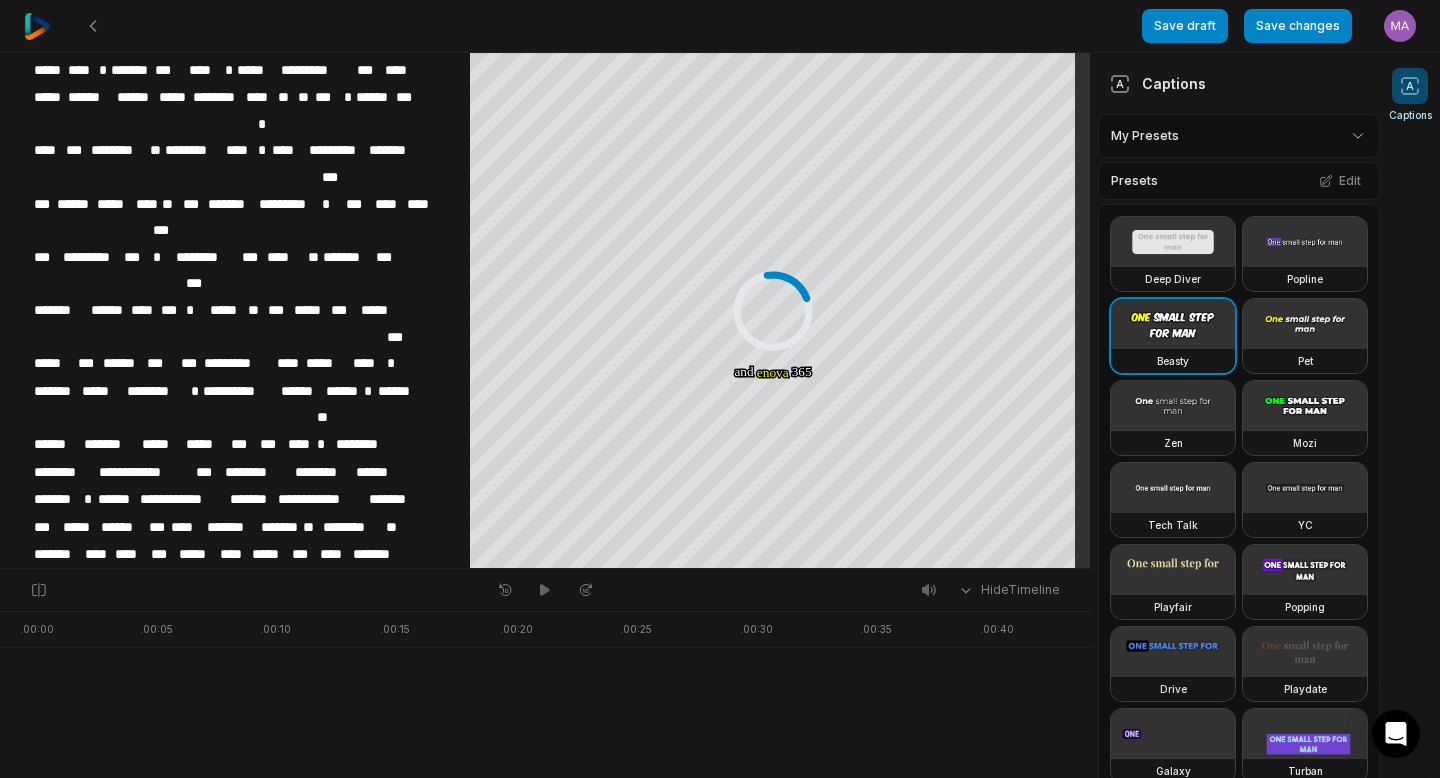 click on "****" at bounding box center [307, 937] 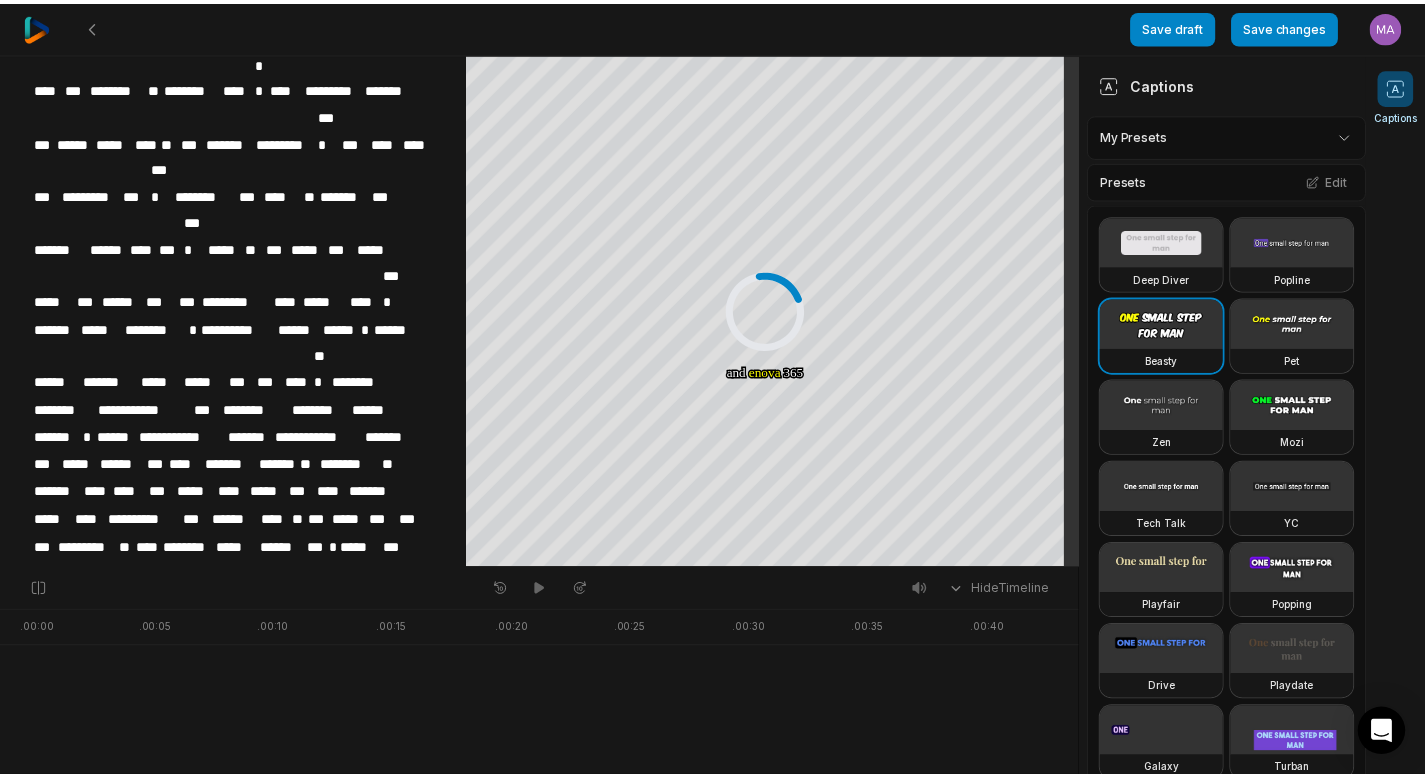 scroll, scrollTop: 1472, scrollLeft: 0, axis: vertical 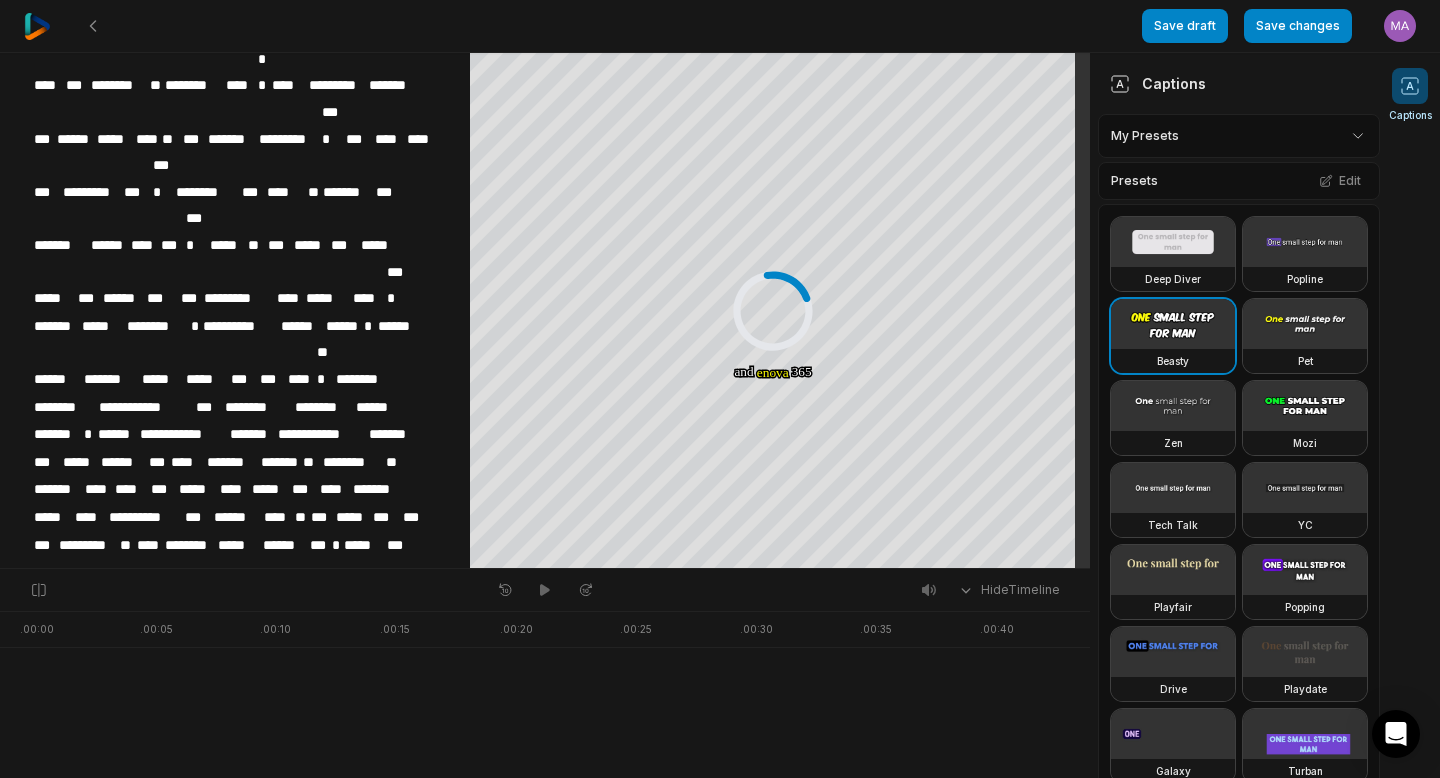 click on "Digital transformation is happening right now Wanna see how it's actually impacting business? Well, you're in the right place But before we dive in, make sure to hit that subscribe button Let's go [BRAND] has once again made it into the prestigious Financial Times and Statista ranking of Europe's fastest growing companies We are" at bounding box center [720, 389] 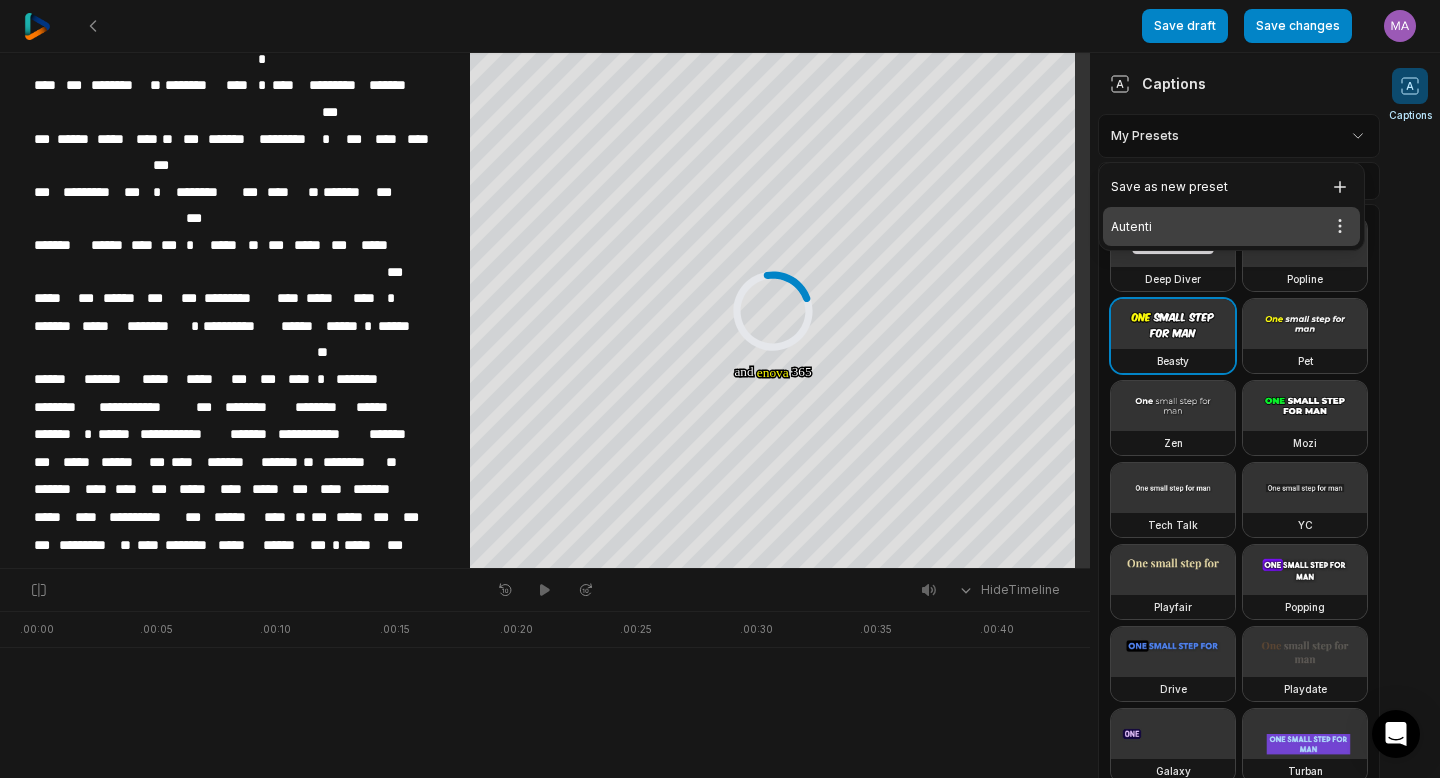 click on "Autenti Open options" at bounding box center (1231, 226) 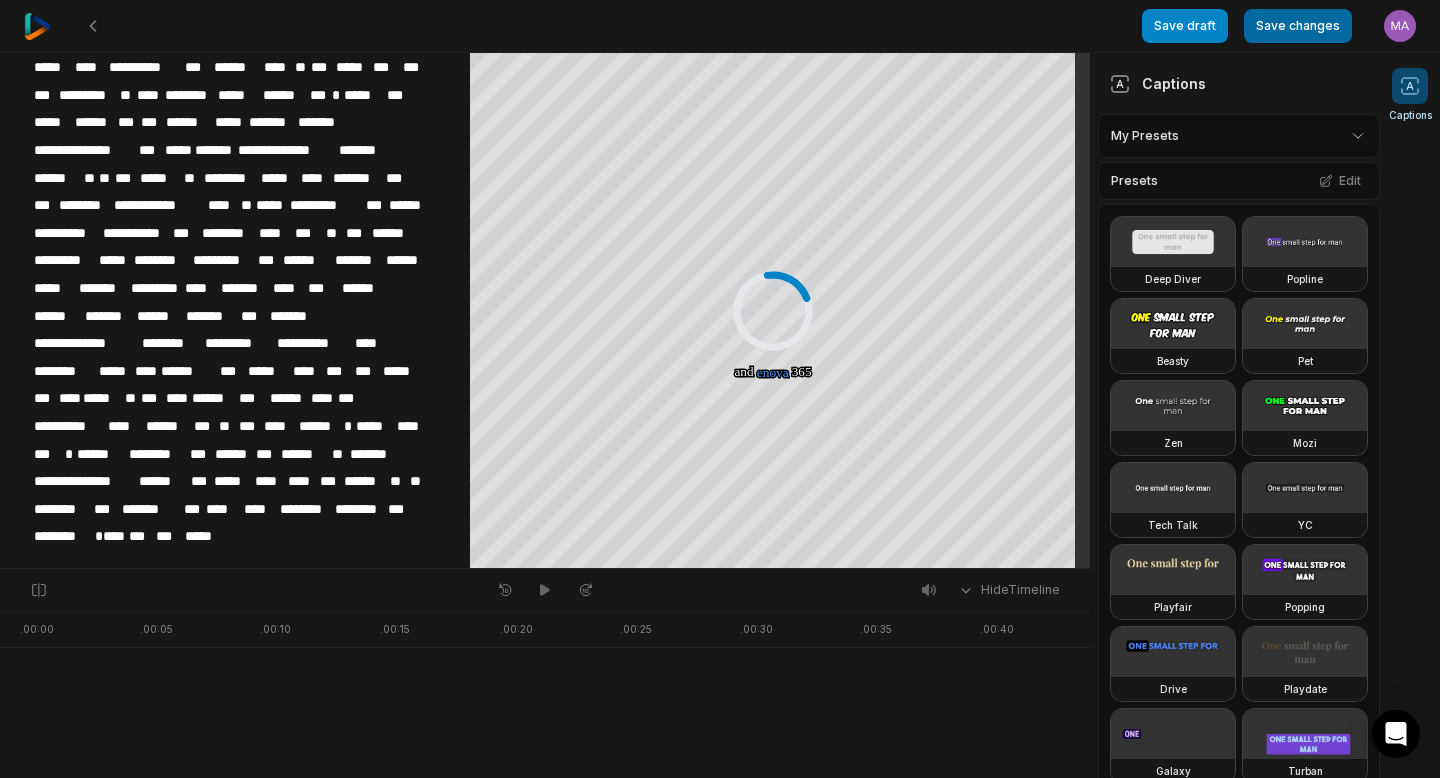 click on "Save changes" at bounding box center [1298, 26] 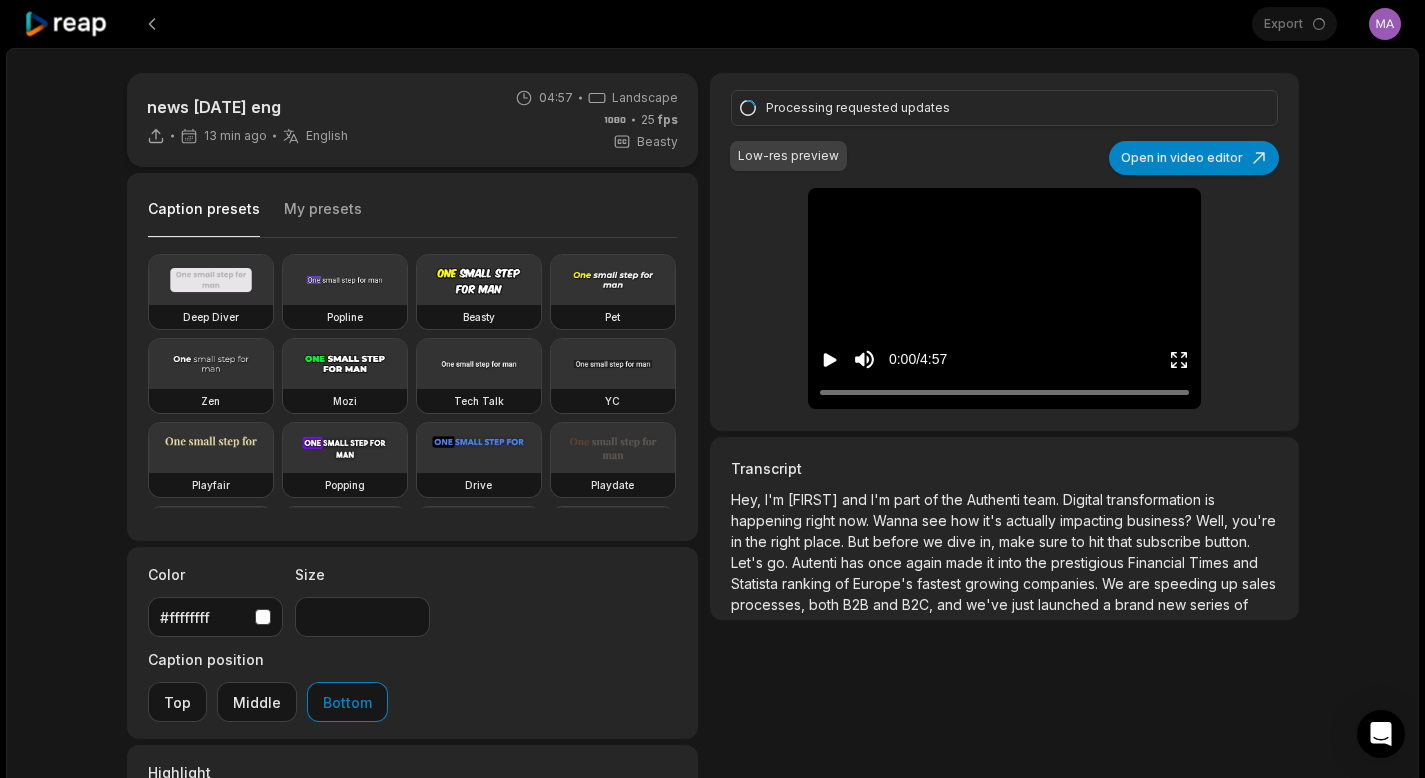 click on "My presets" at bounding box center (323, 218) 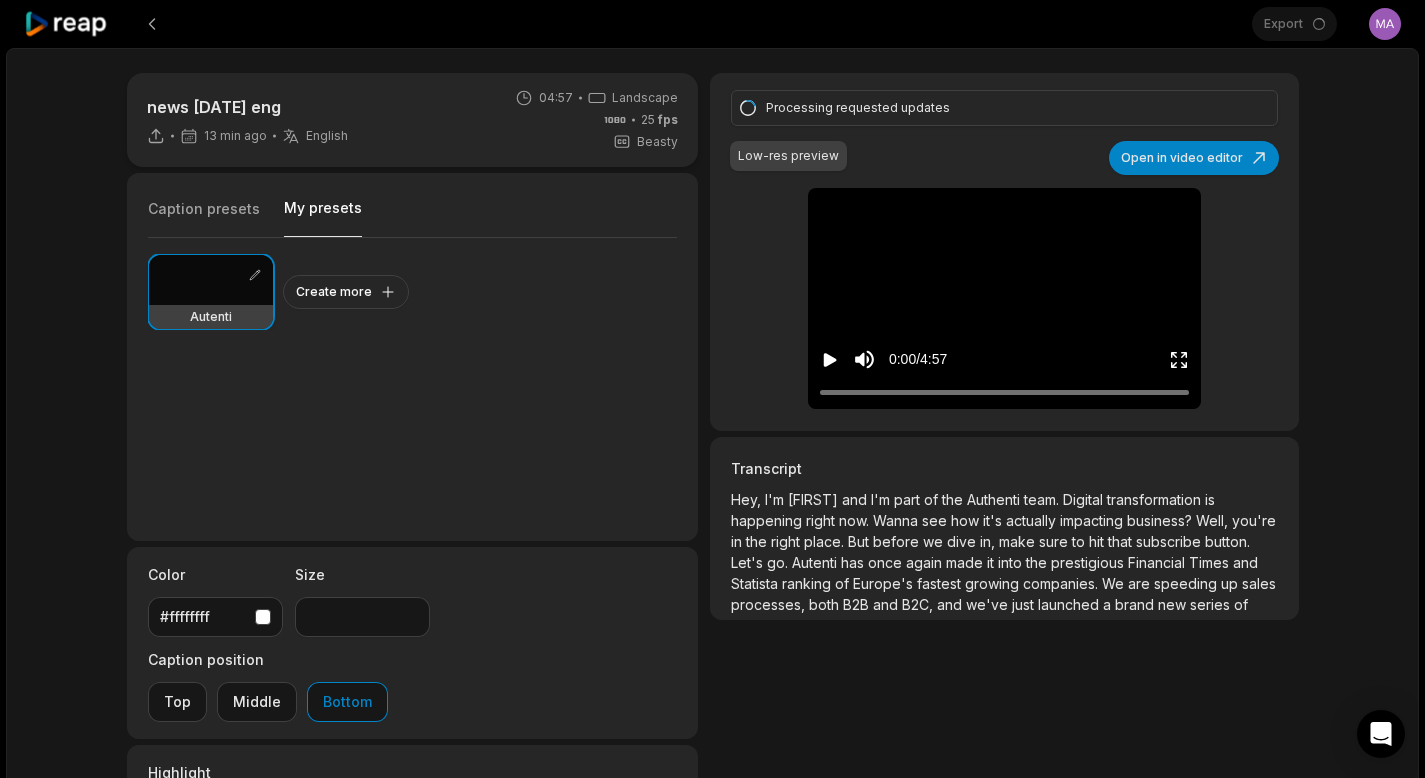 click at bounding box center (211, 280) 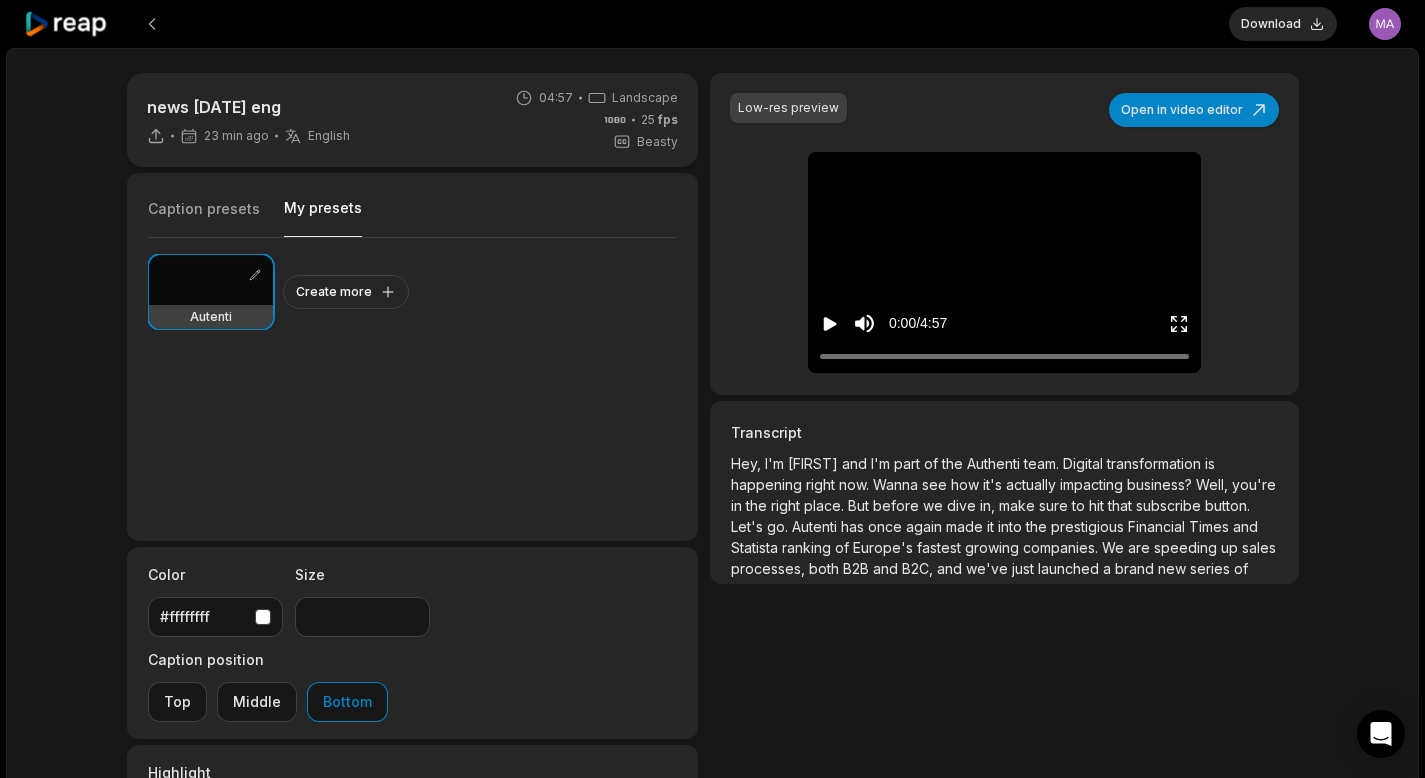 click 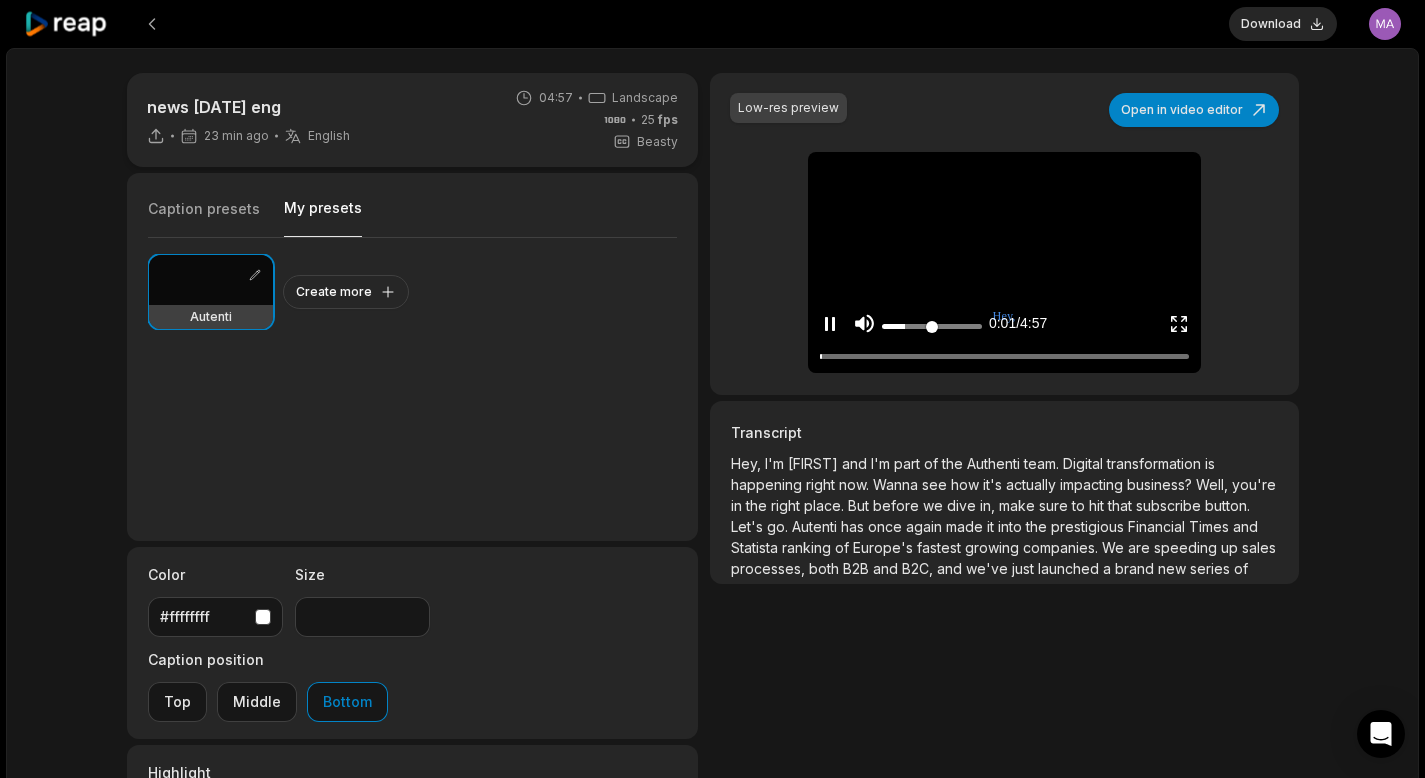 click 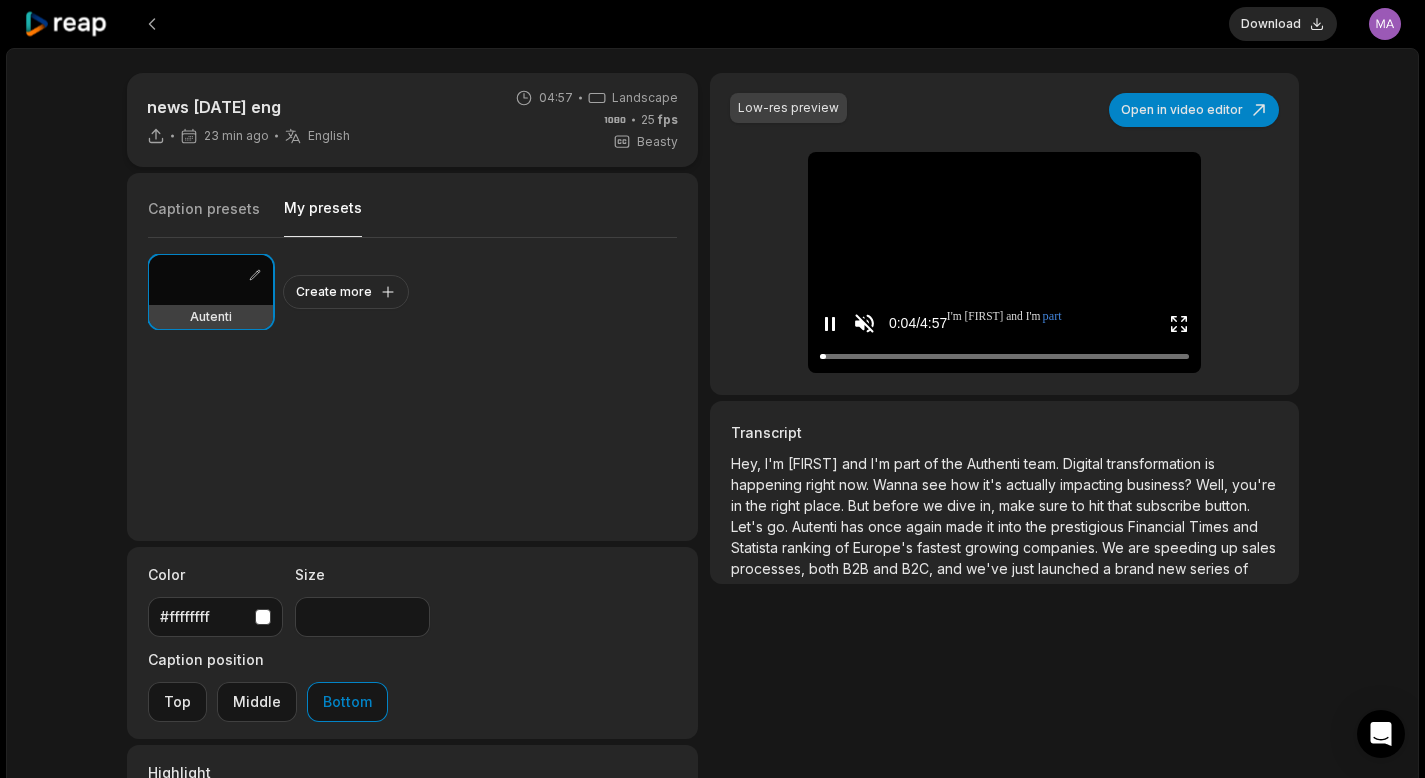 click 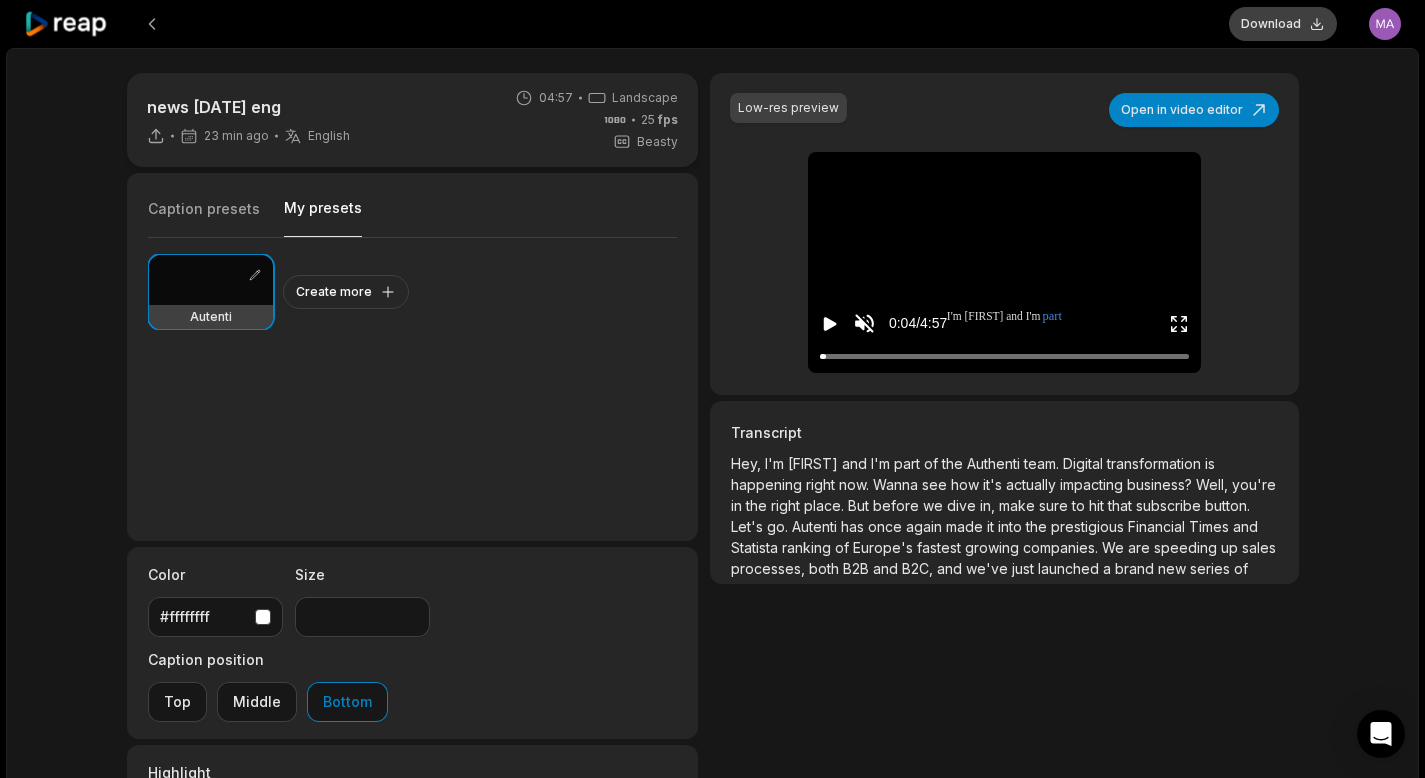 click on "Download" at bounding box center [1283, 24] 